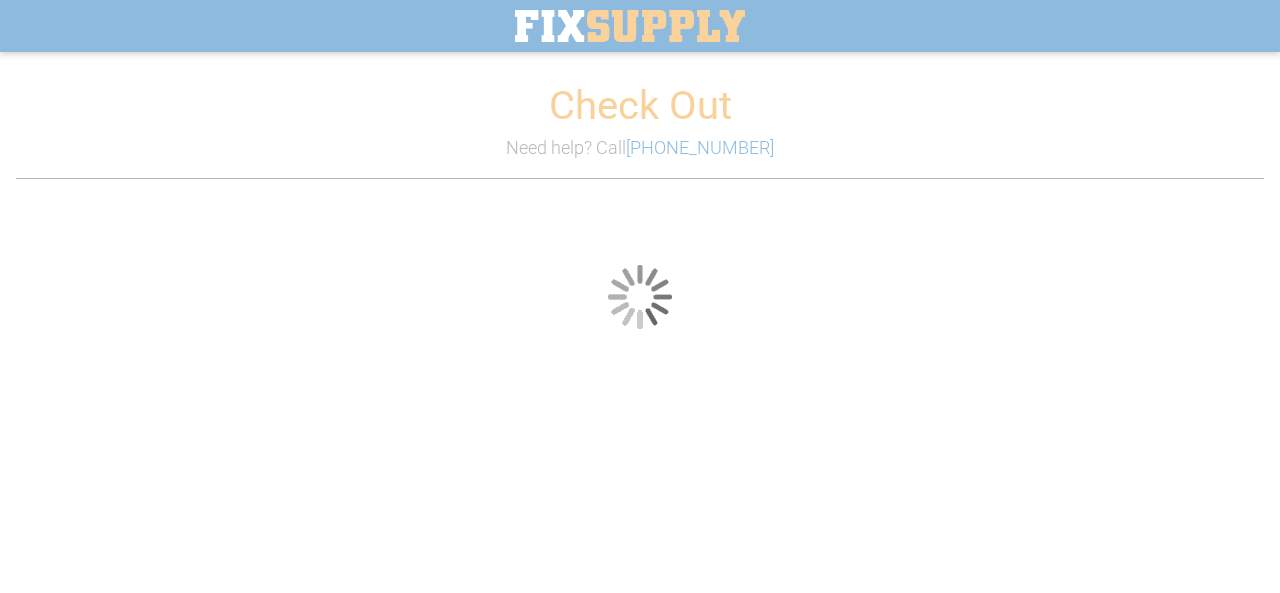 scroll, scrollTop: 0, scrollLeft: 0, axis: both 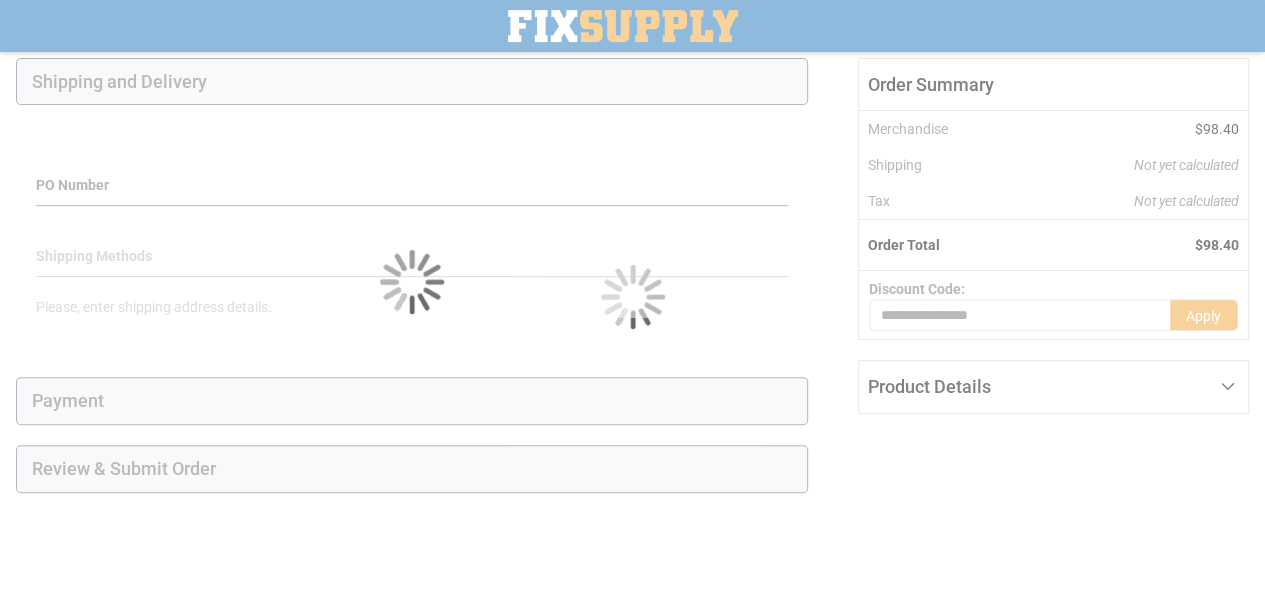 select on "**" 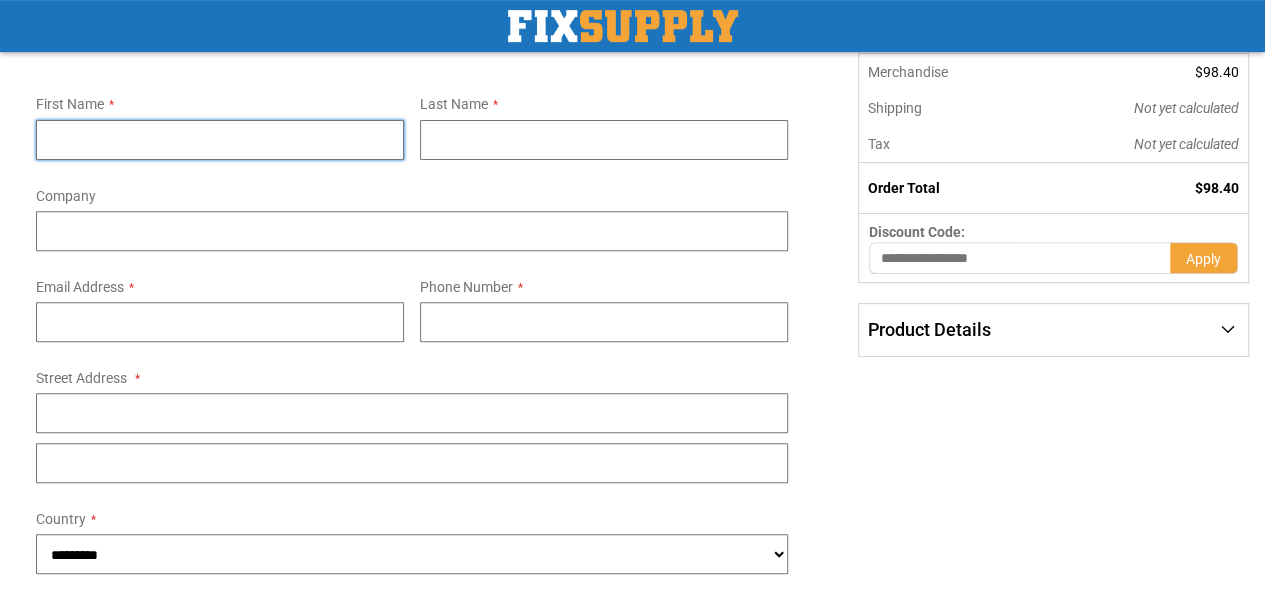 click on "First Name" at bounding box center [220, 140] 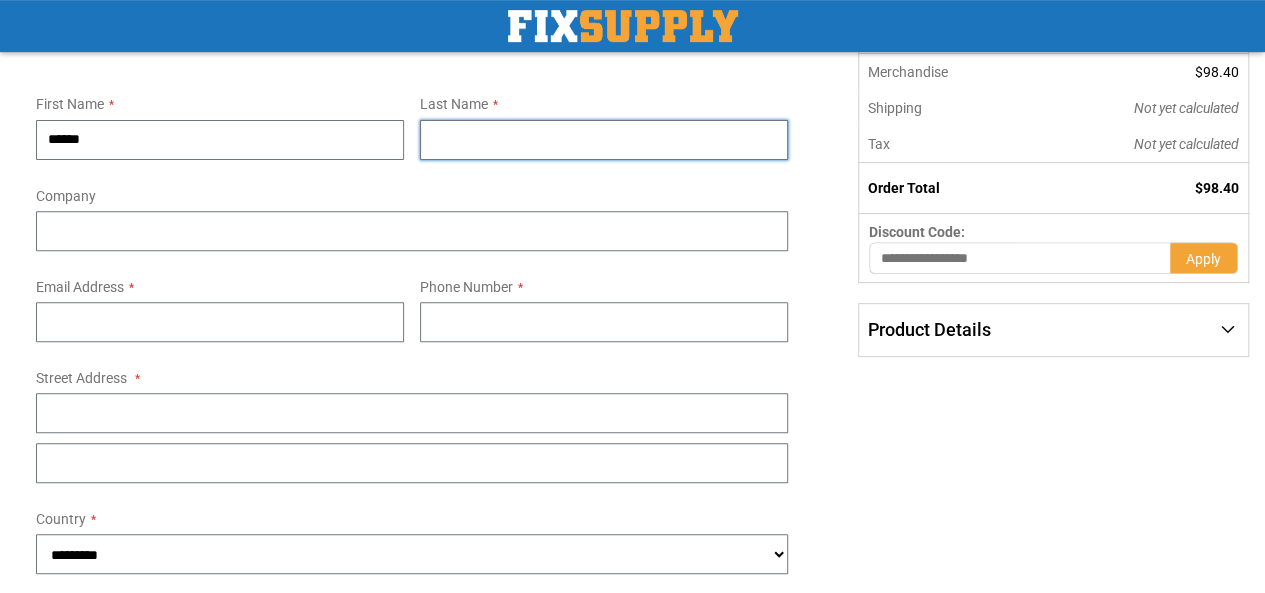 type on "**********" 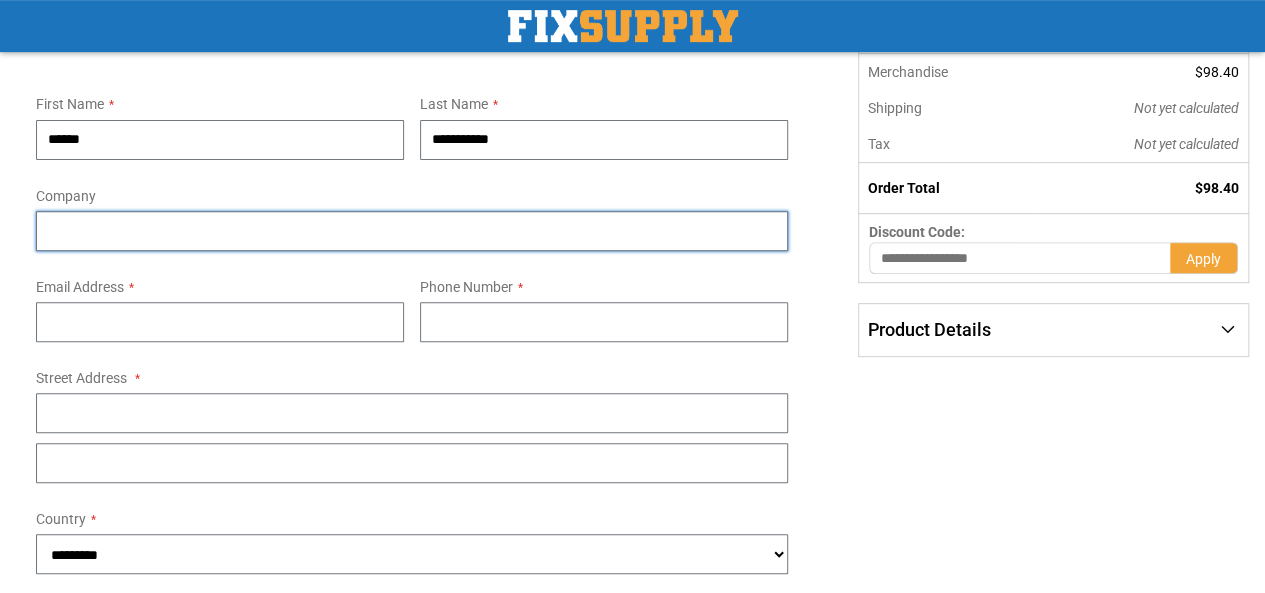type on "**********" 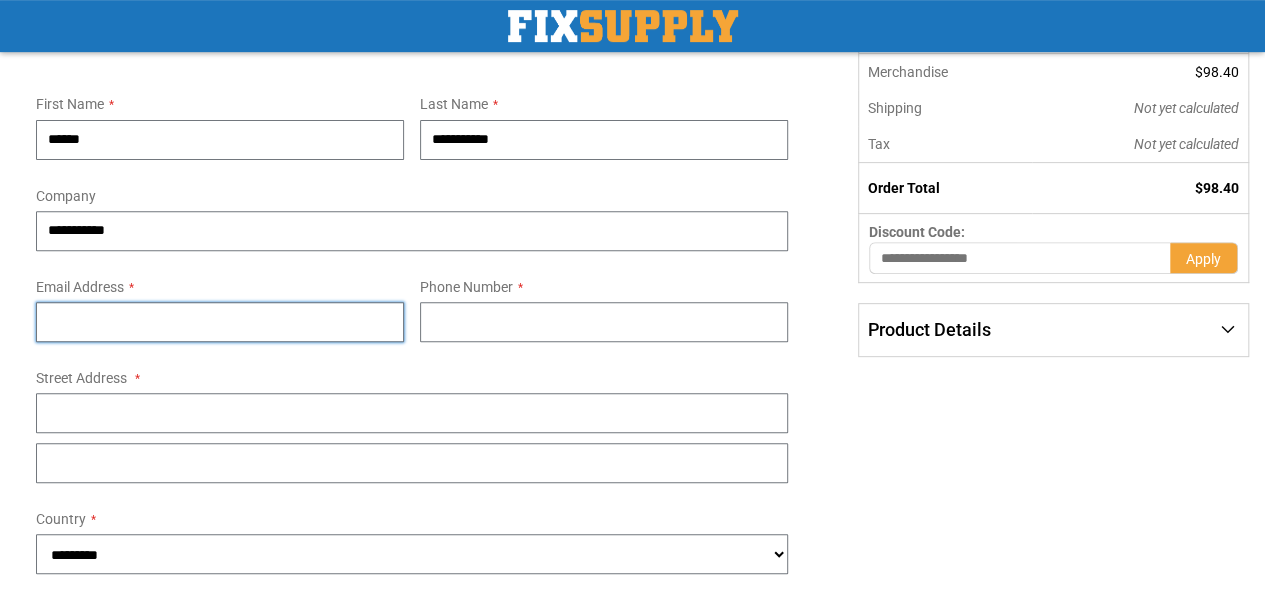 type on "**********" 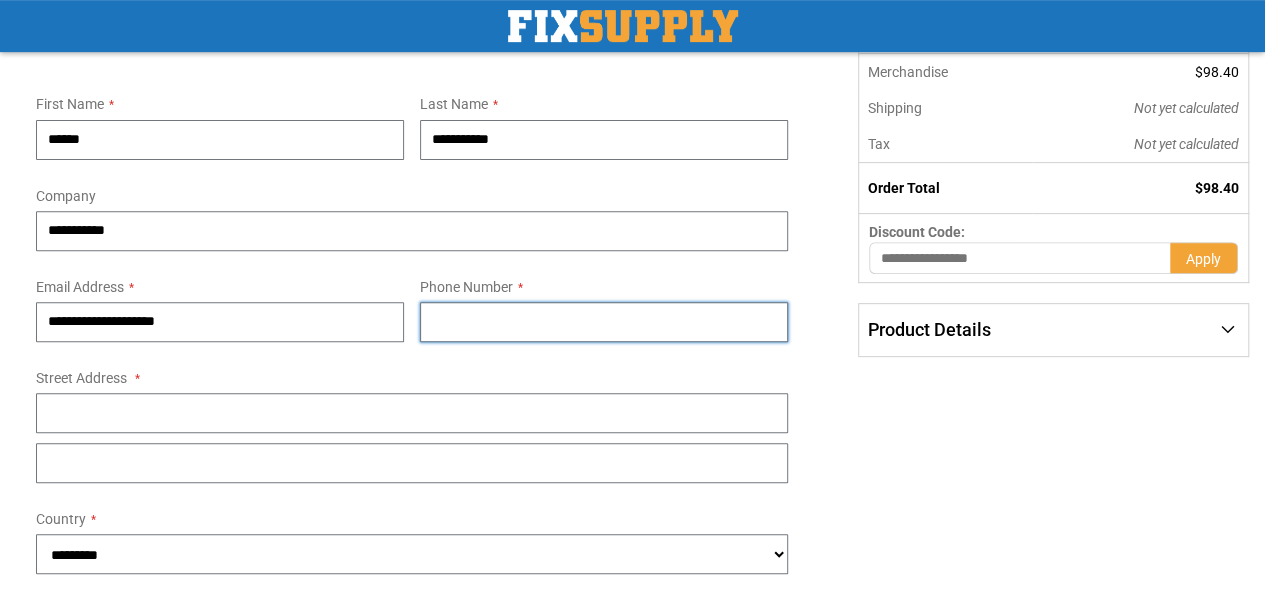 type on "**********" 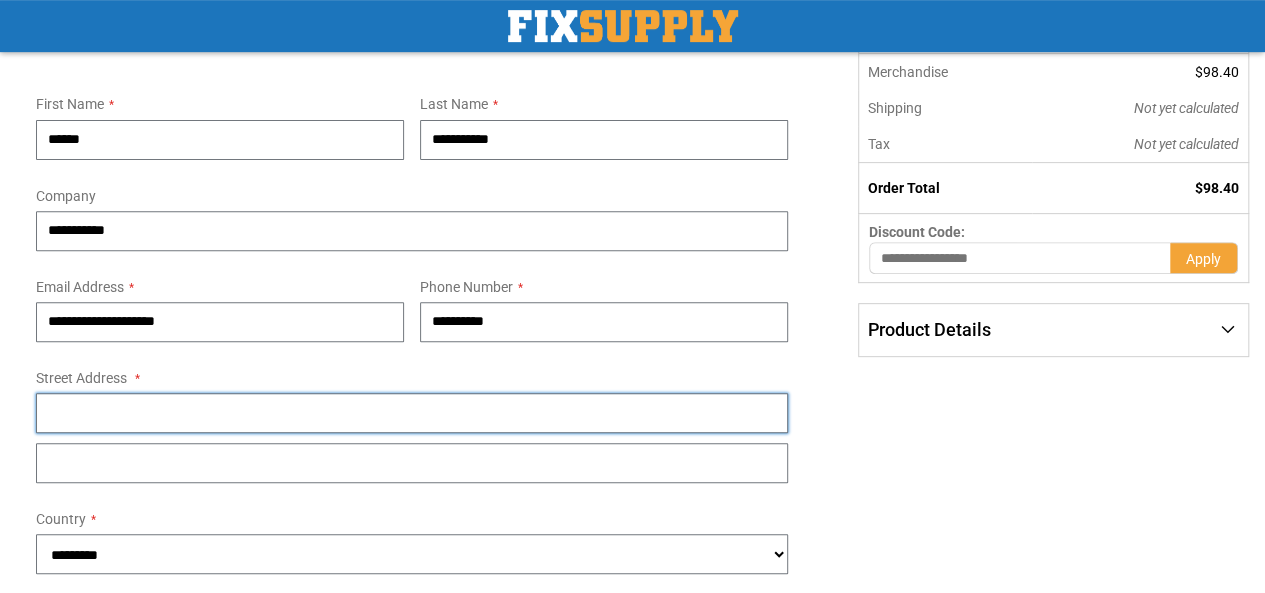 type on "**********" 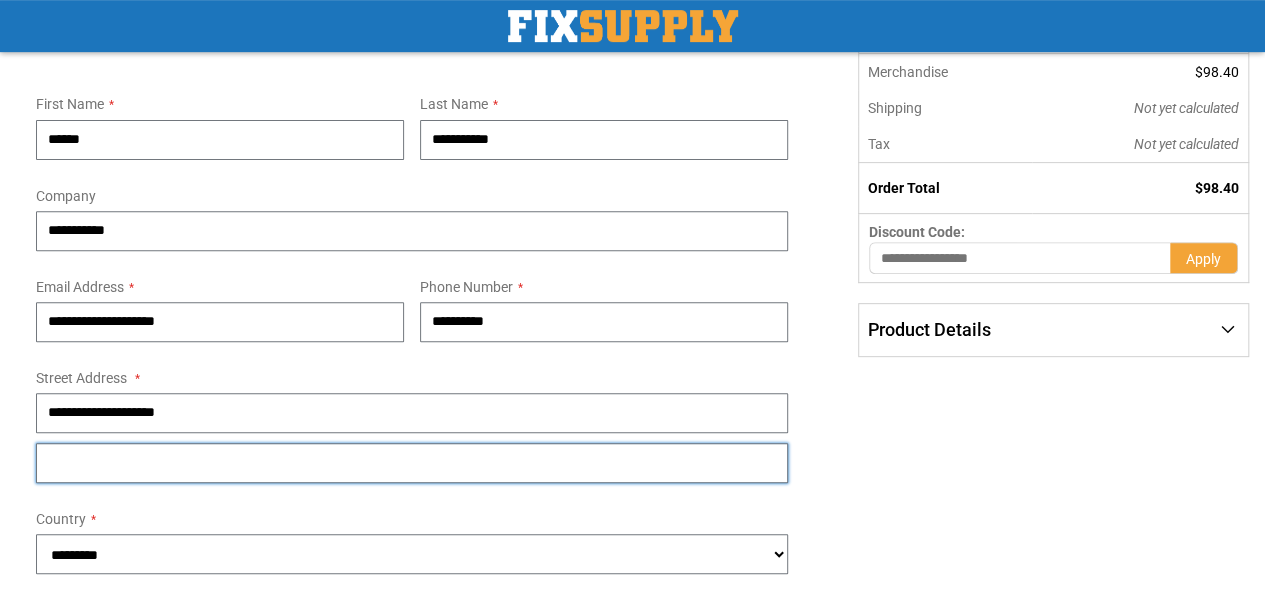 type on "**********" 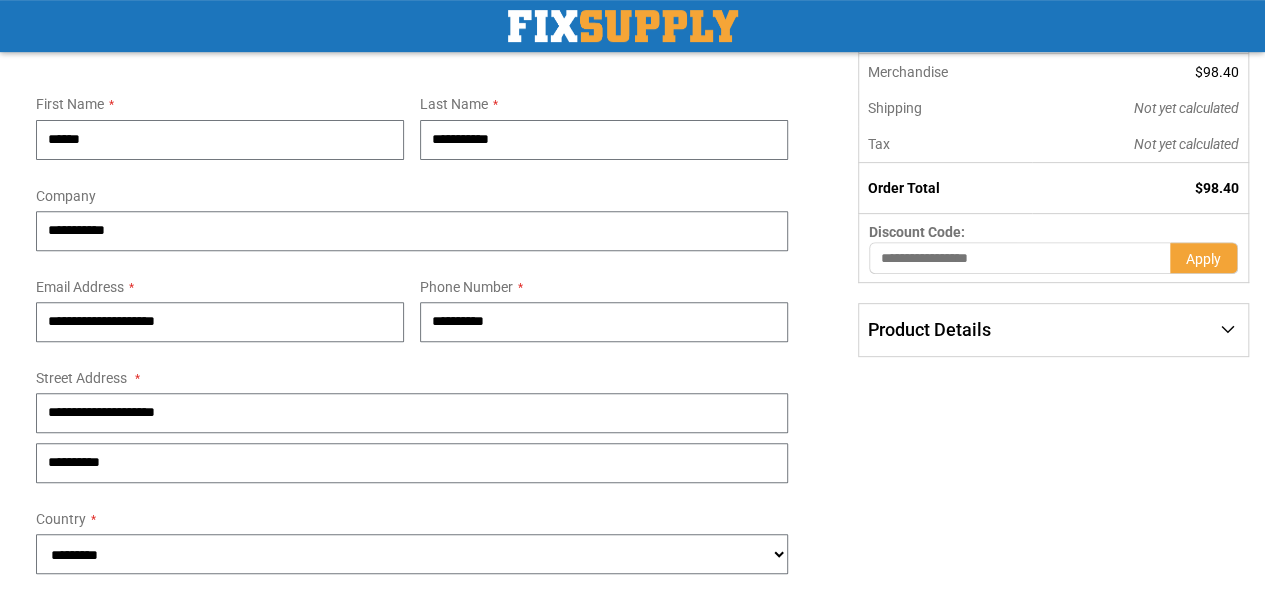 type on "*******" 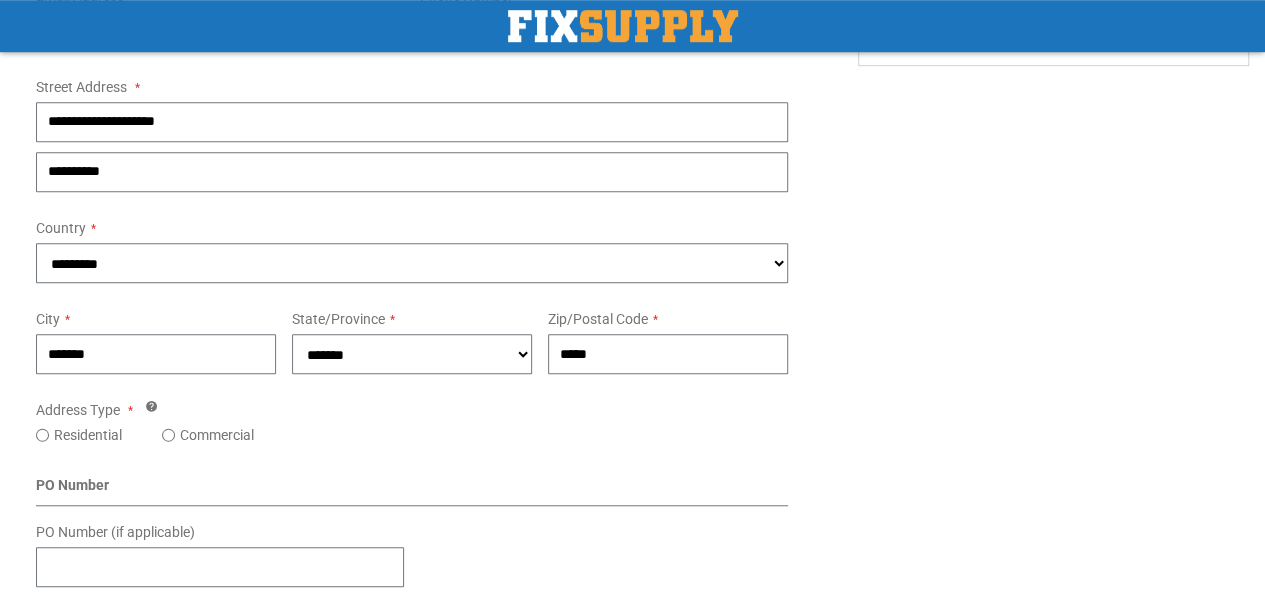 scroll, scrollTop: 578, scrollLeft: 0, axis: vertical 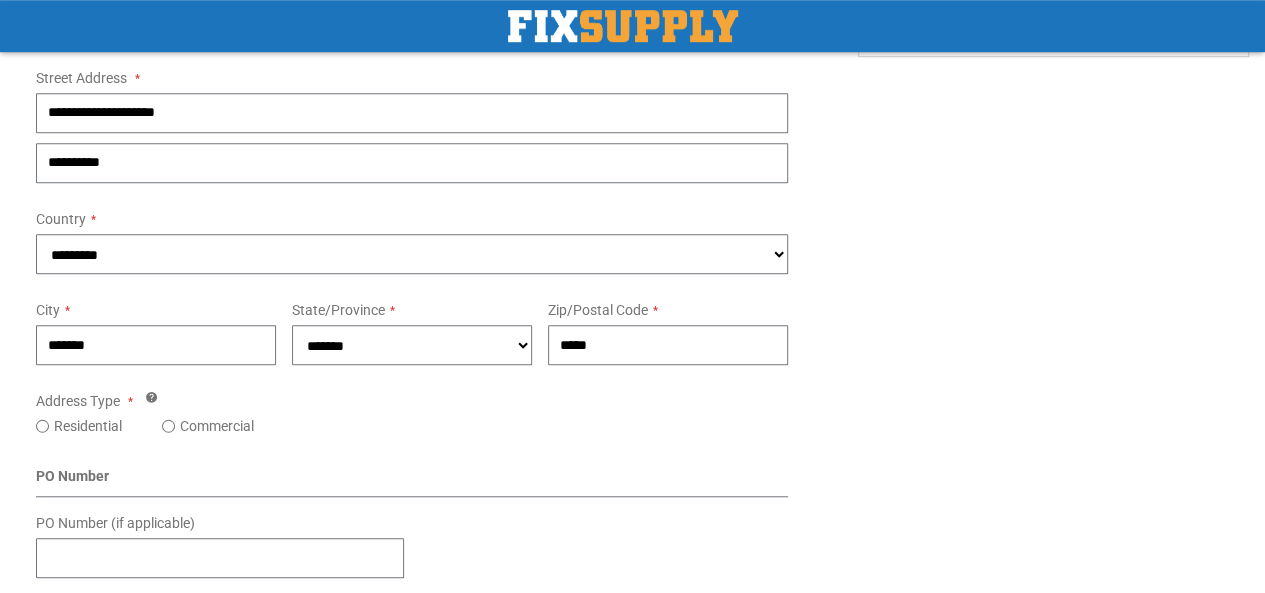 click on "Commercial" at bounding box center (217, 426) 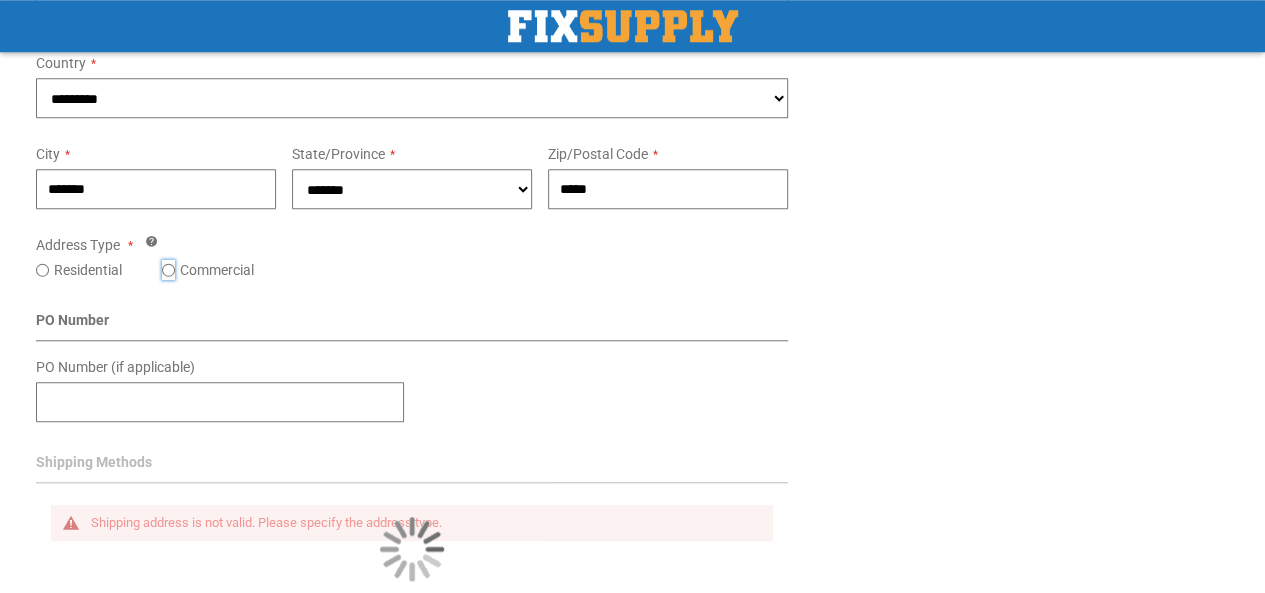 scroll, scrollTop: 778, scrollLeft: 0, axis: vertical 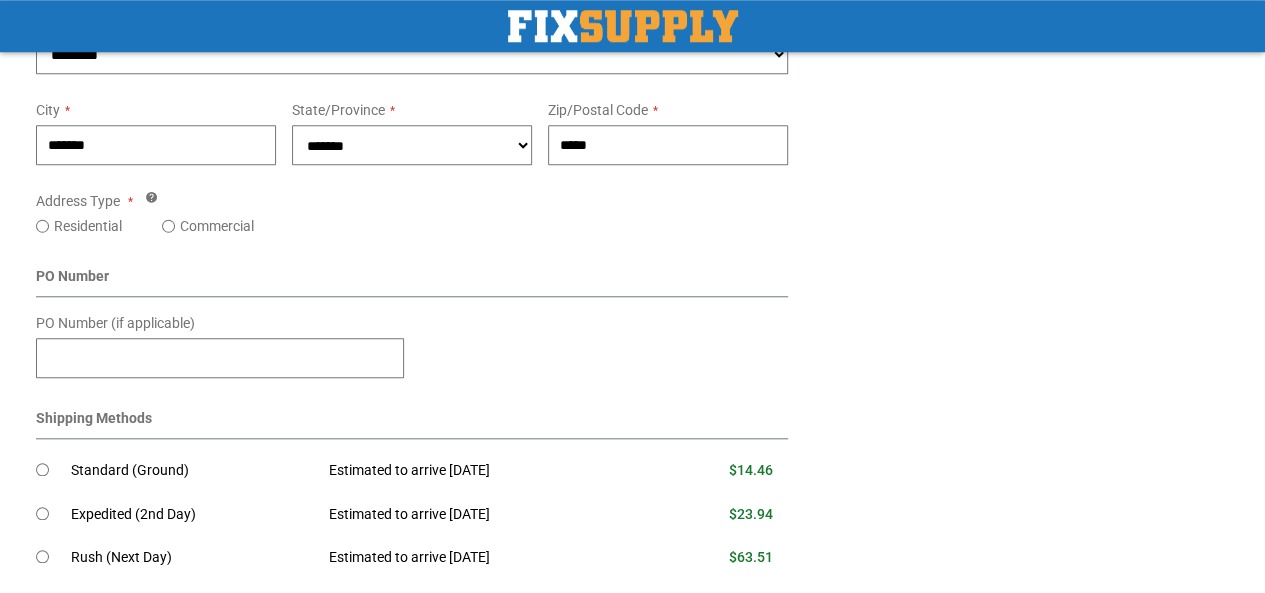 click on "Standard (Ground)" at bounding box center (192, 471) 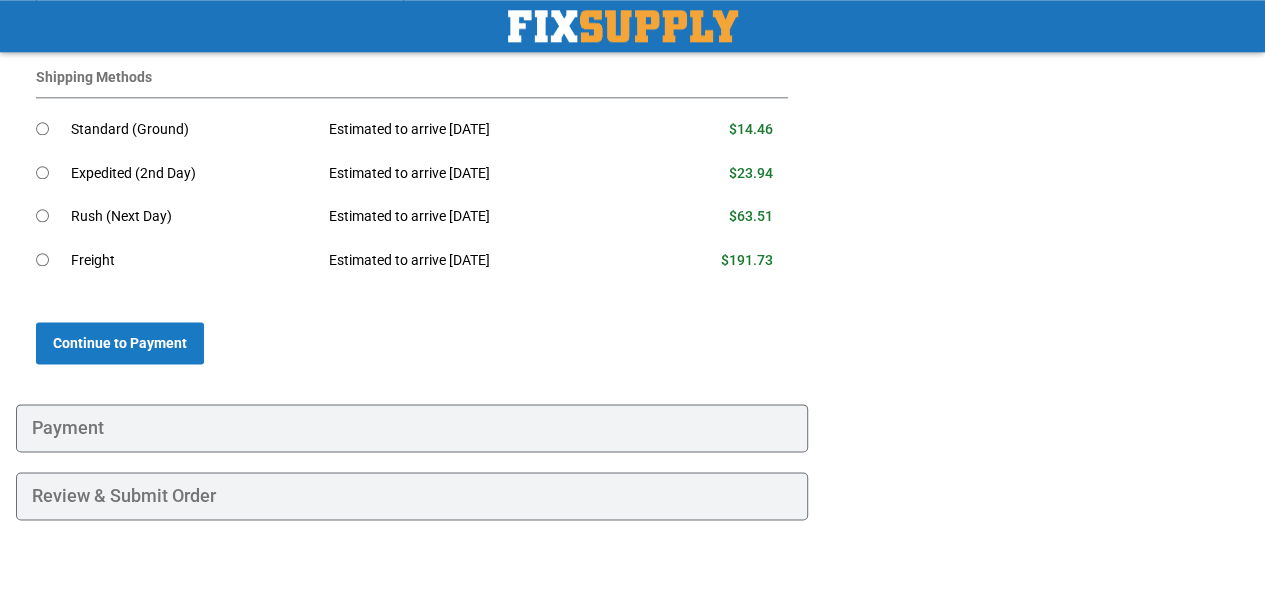 scroll, scrollTop: 1140, scrollLeft: 0, axis: vertical 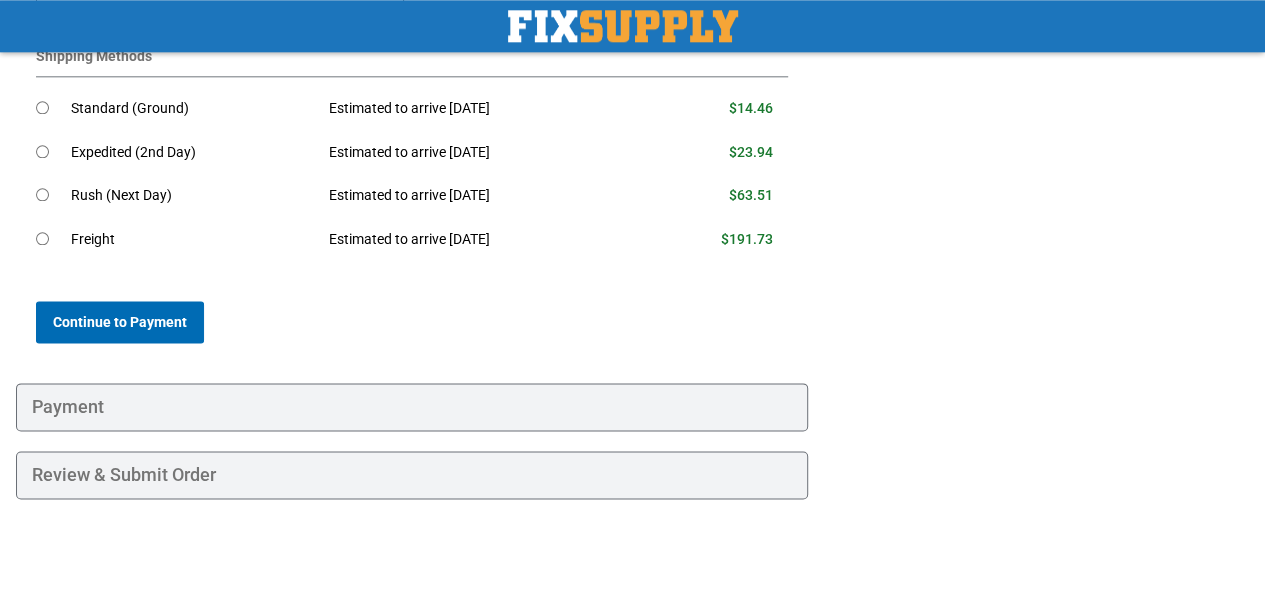 click on "Continue to Payment" at bounding box center (120, 322) 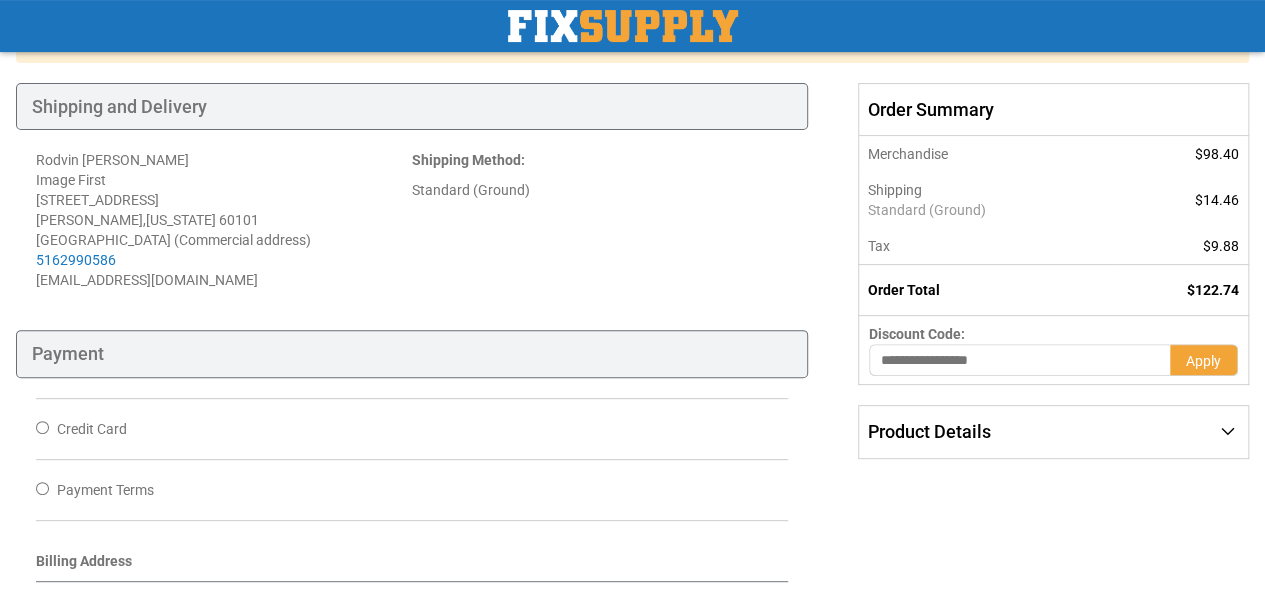 scroll, scrollTop: 200, scrollLeft: 0, axis: vertical 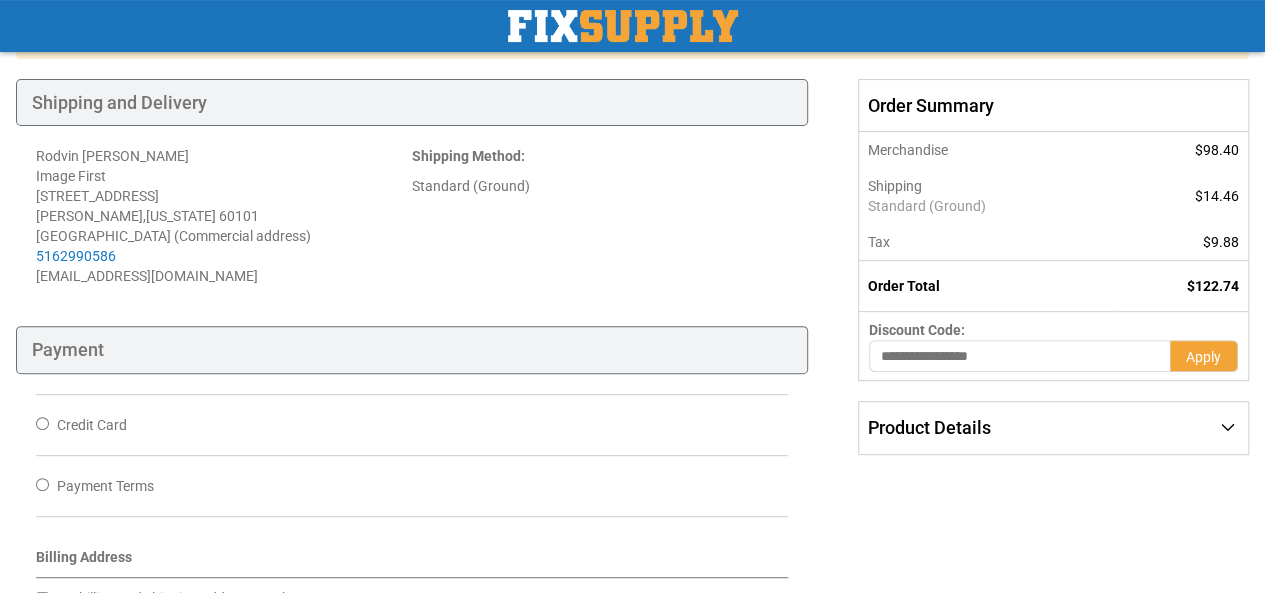 click on "Credit Card" at bounding box center (92, 425) 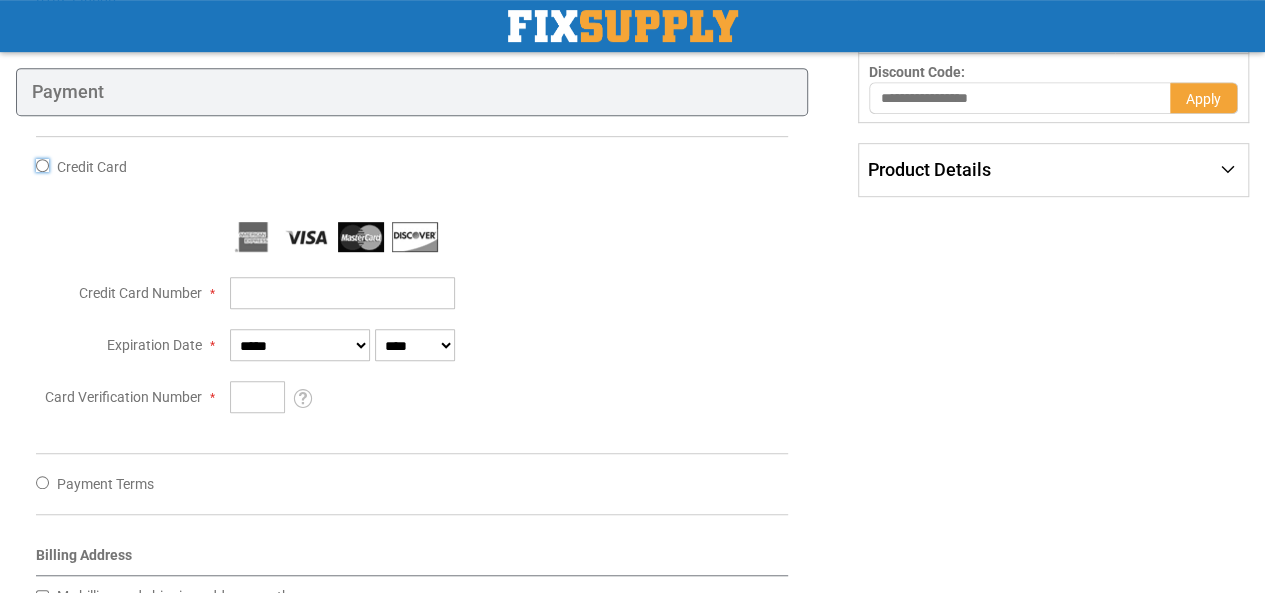 scroll, scrollTop: 500, scrollLeft: 0, axis: vertical 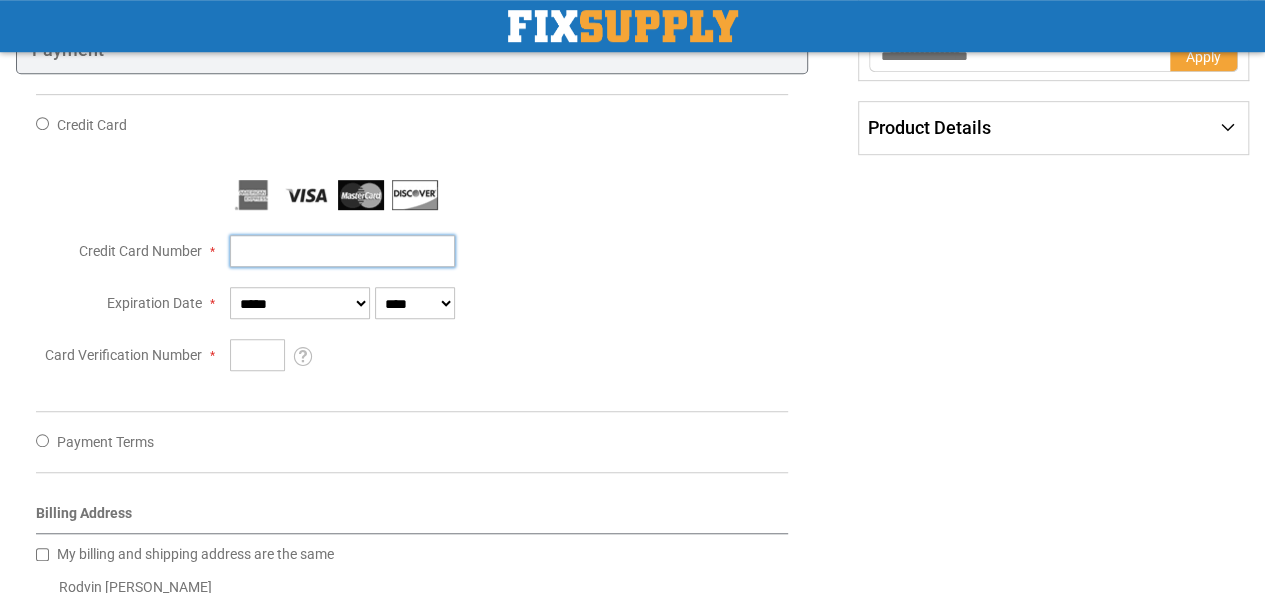 click on "Credit Card Number" at bounding box center (342, 251) 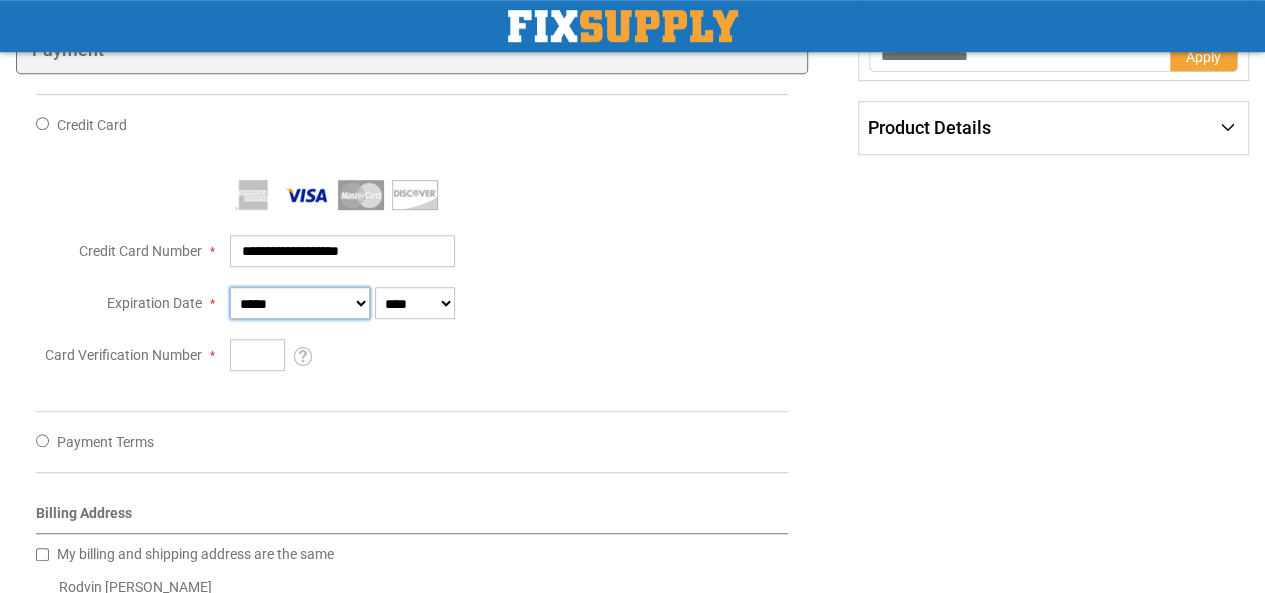 type on "**********" 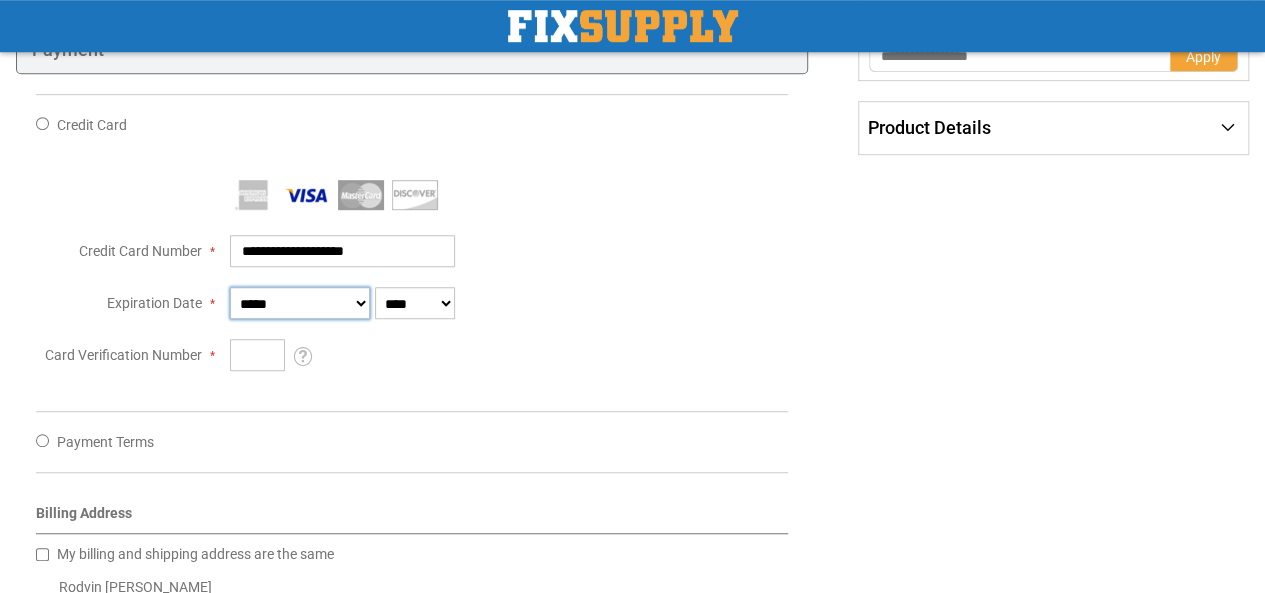 click on "**********" at bounding box center [300, 303] 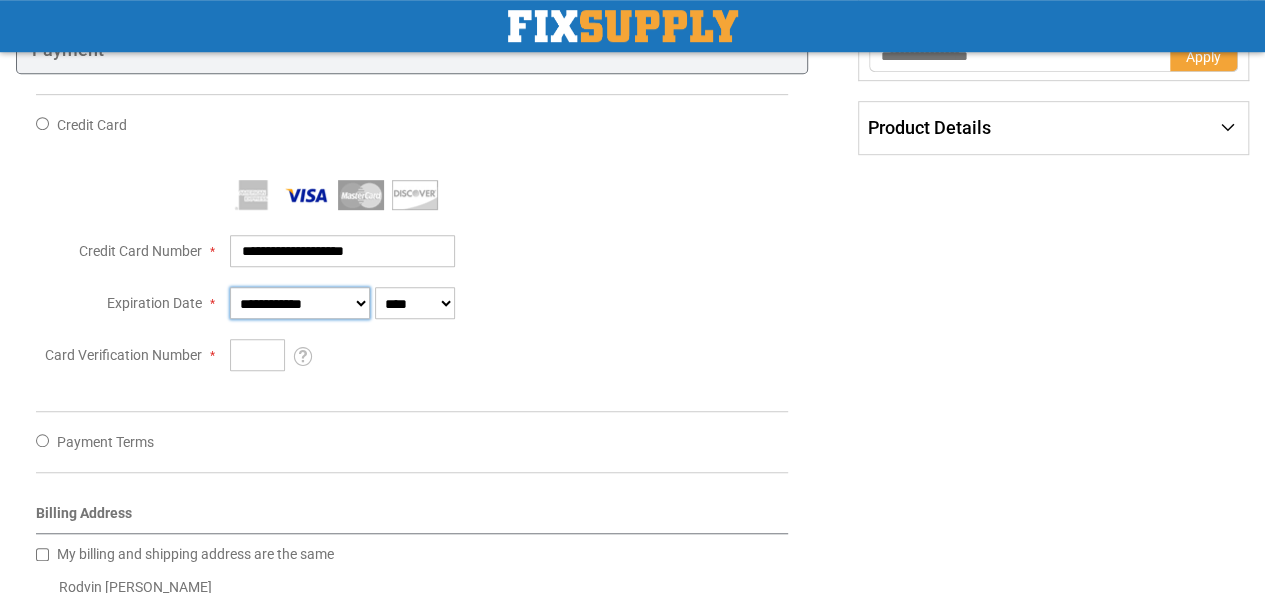 click on "**********" at bounding box center (300, 303) 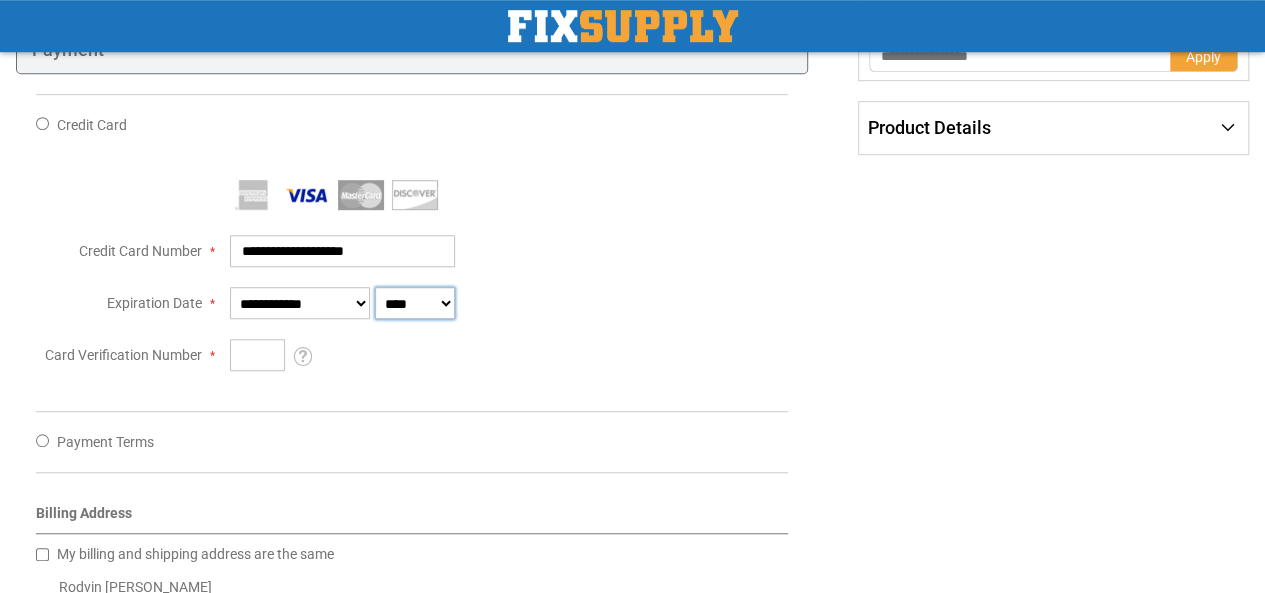 click on "**** **** **** **** **** **** **** **** **** **** **** ****" at bounding box center [415, 303] 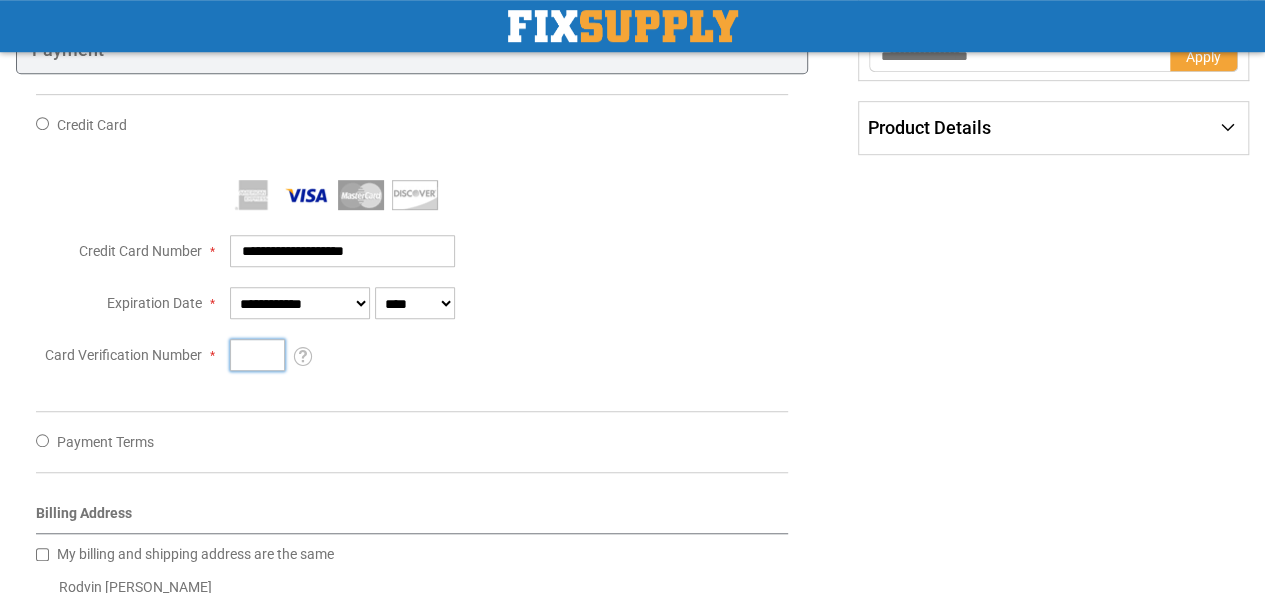 click on "Card Verification Number" at bounding box center (257, 355) 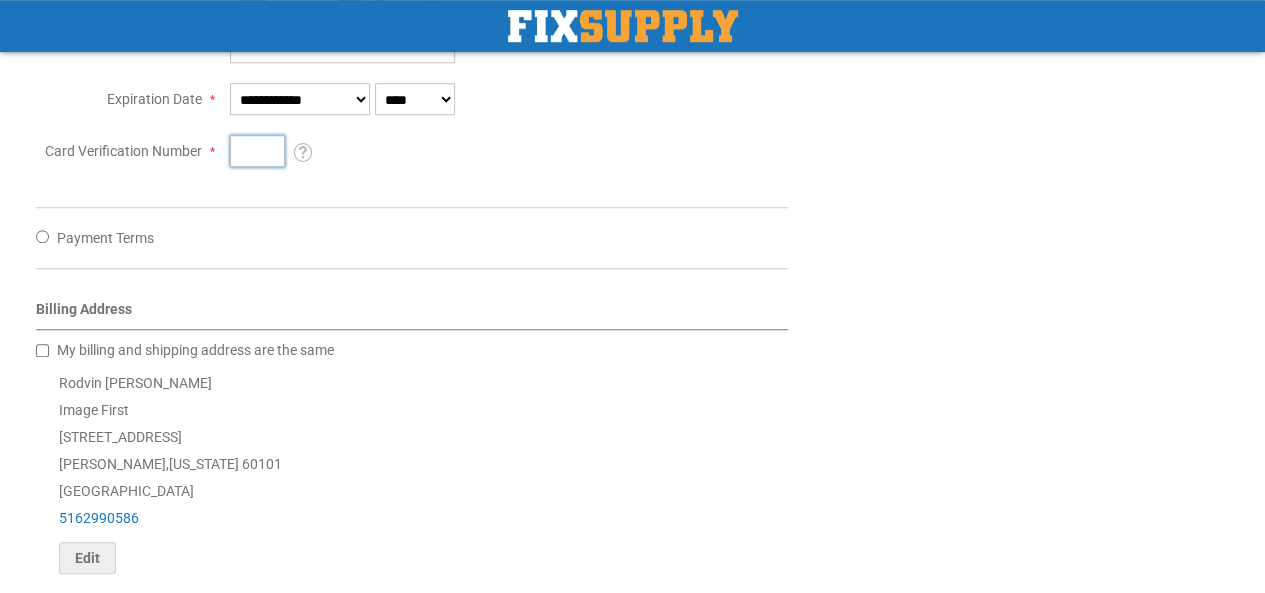 scroll, scrollTop: 971, scrollLeft: 0, axis: vertical 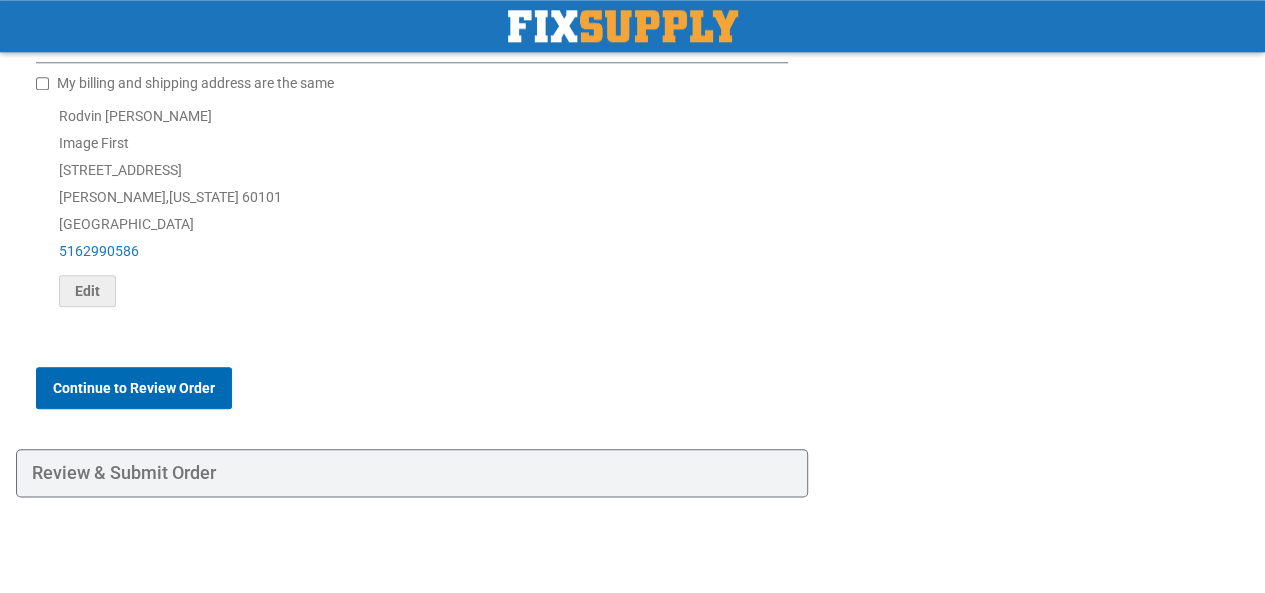 type on "***" 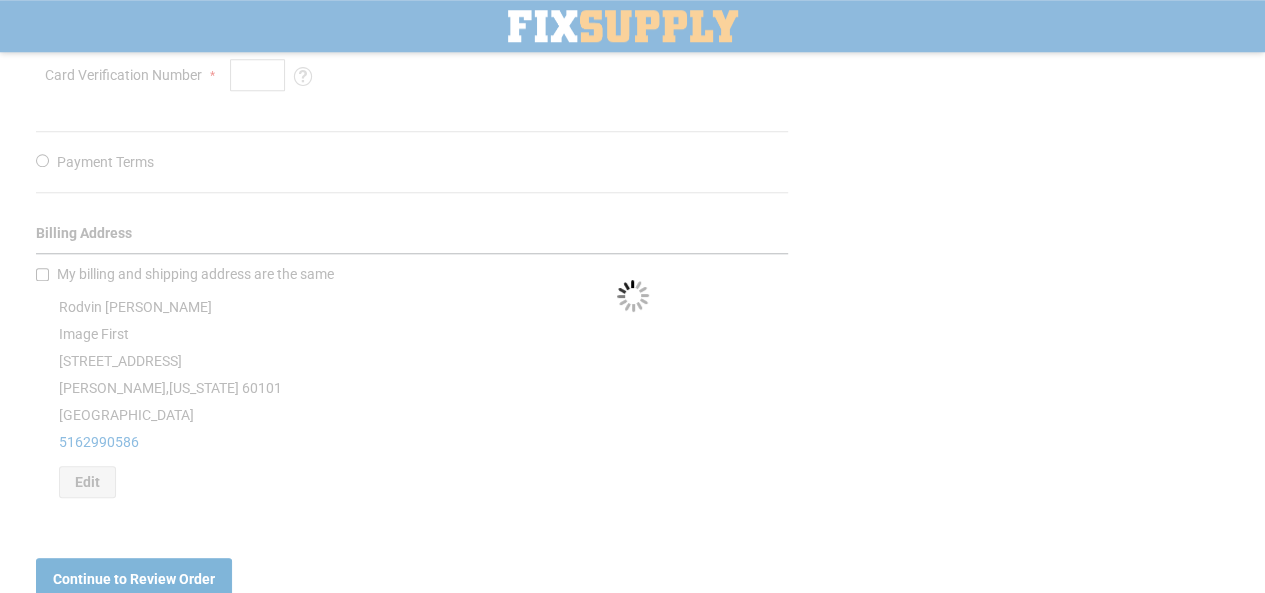 scroll, scrollTop: 671, scrollLeft: 0, axis: vertical 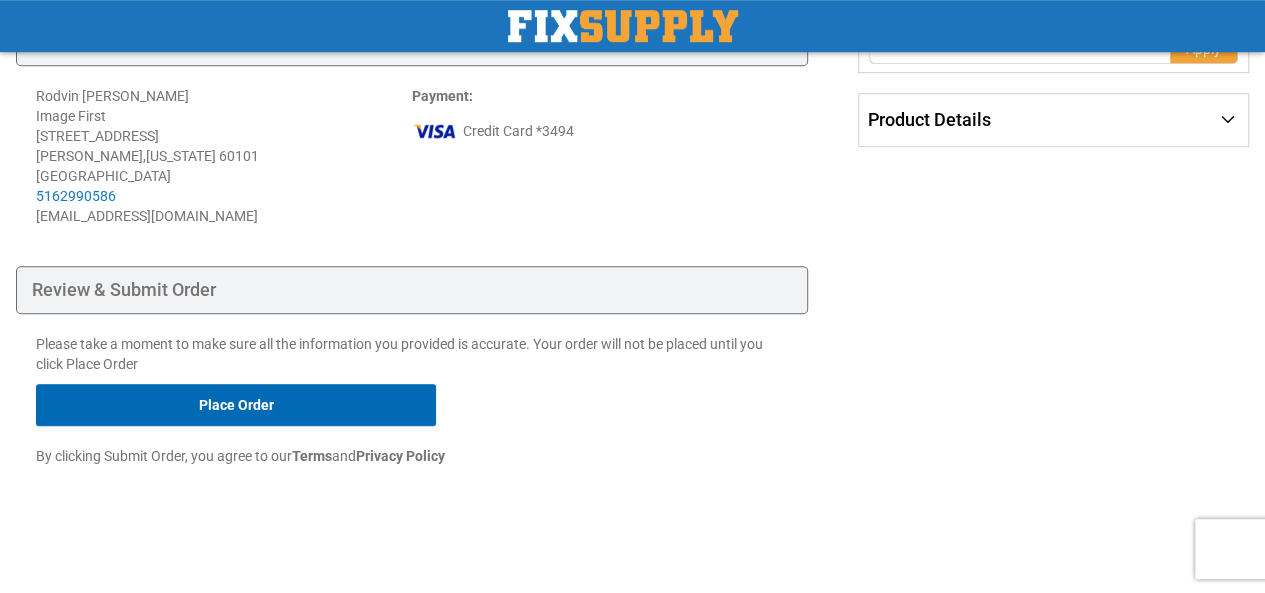 click on "Place Order" at bounding box center (236, 405) 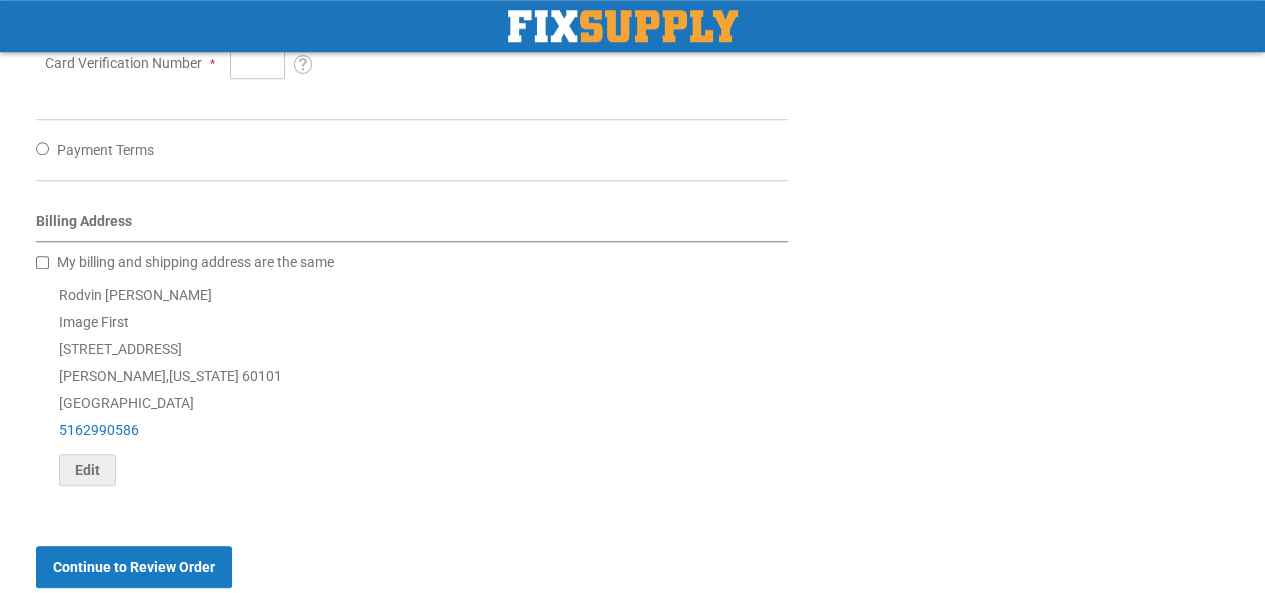 scroll, scrollTop: 800, scrollLeft: 0, axis: vertical 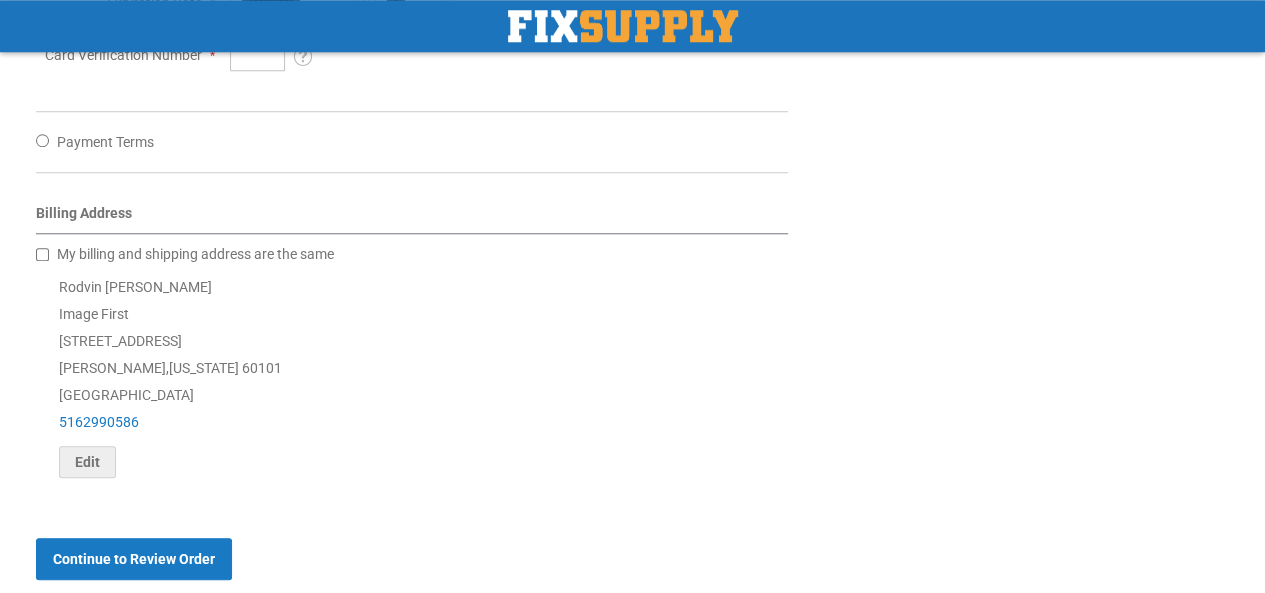 click on "My billing and shipping address are the same" at bounding box center (195, 254) 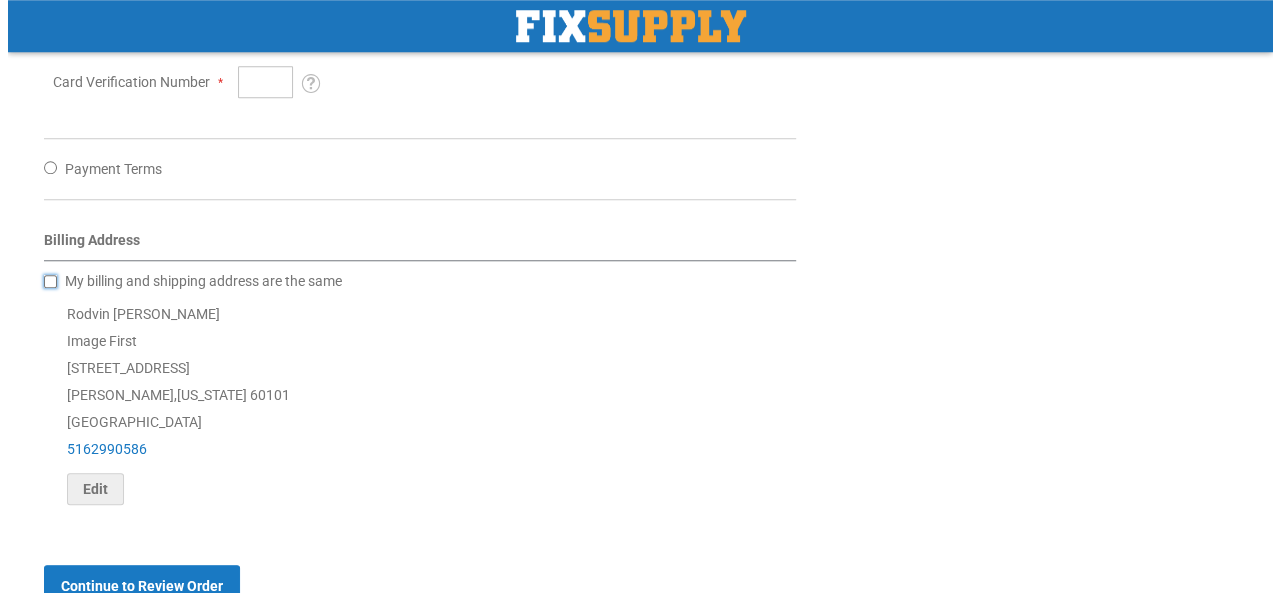 scroll, scrollTop: 871, scrollLeft: 0, axis: vertical 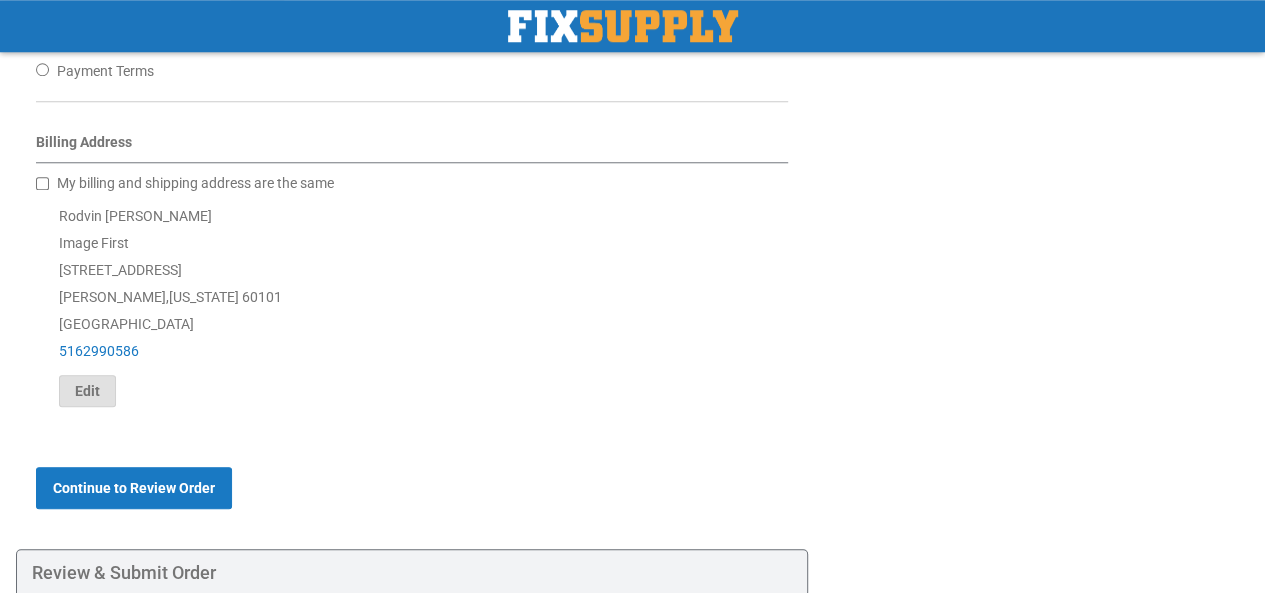 click on "Edit" 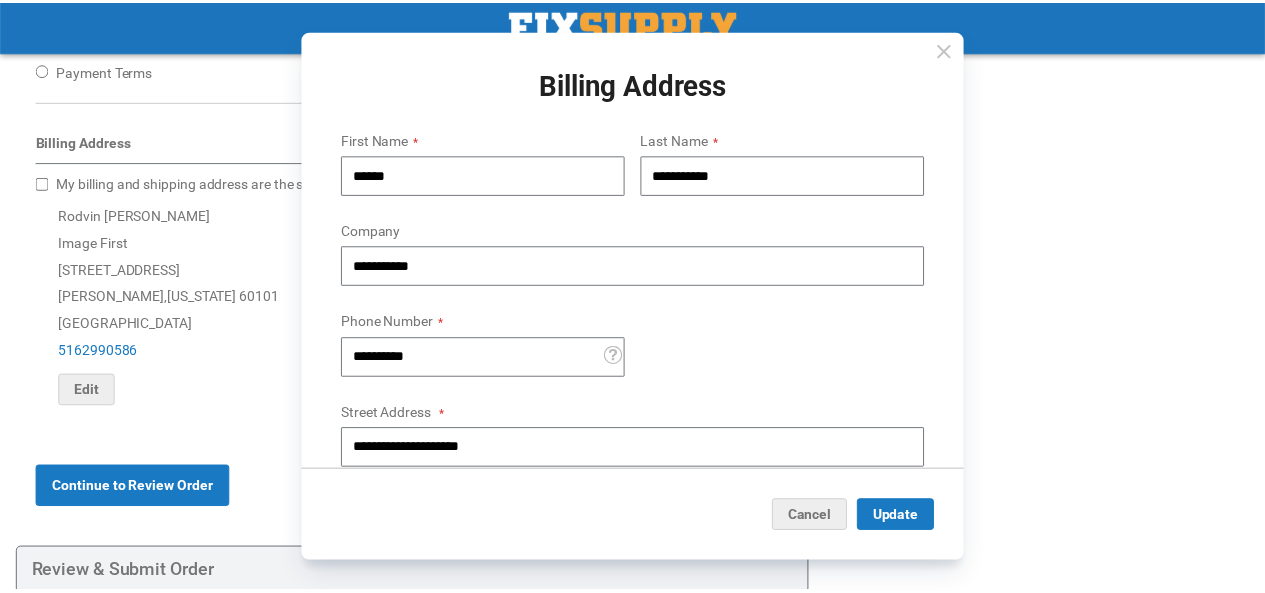 scroll, scrollTop: 0, scrollLeft: 0, axis: both 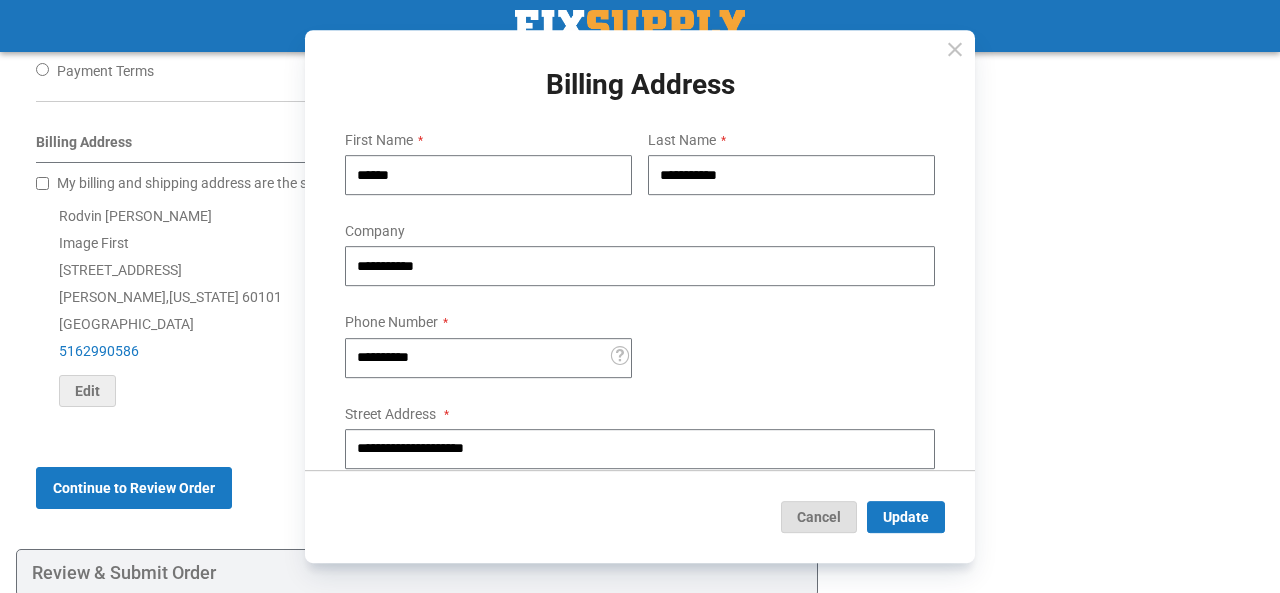 click on "Cancel" at bounding box center (819, 517) 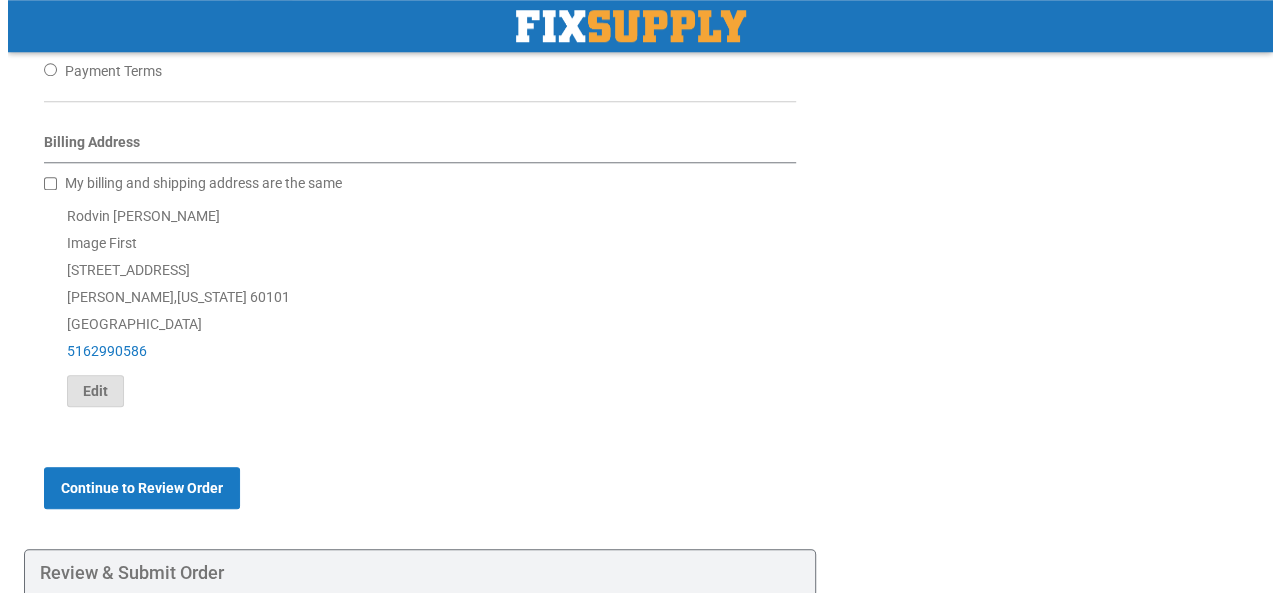 scroll, scrollTop: 971, scrollLeft: 0, axis: vertical 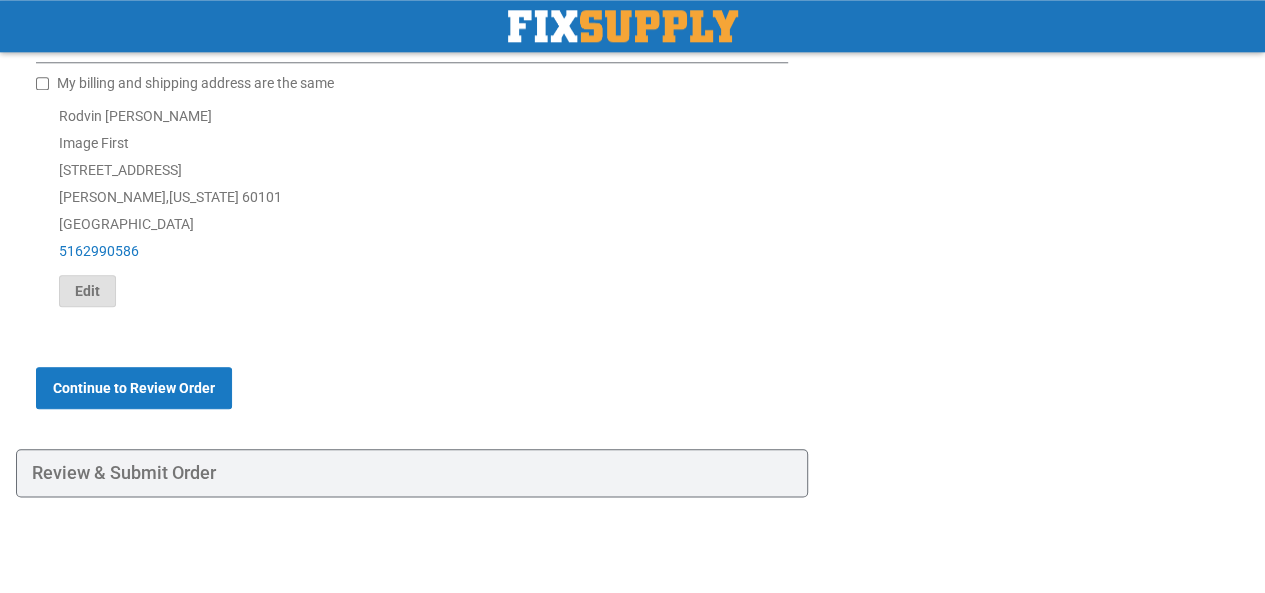 click on "Edit" 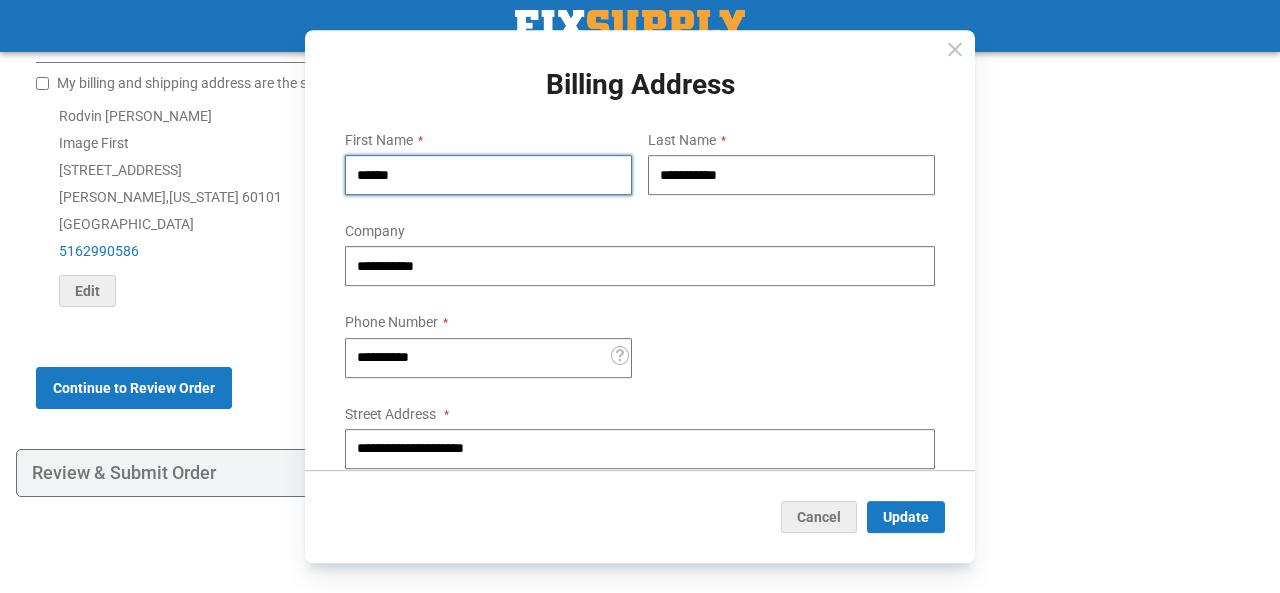 click on "******" at bounding box center (488, 176) 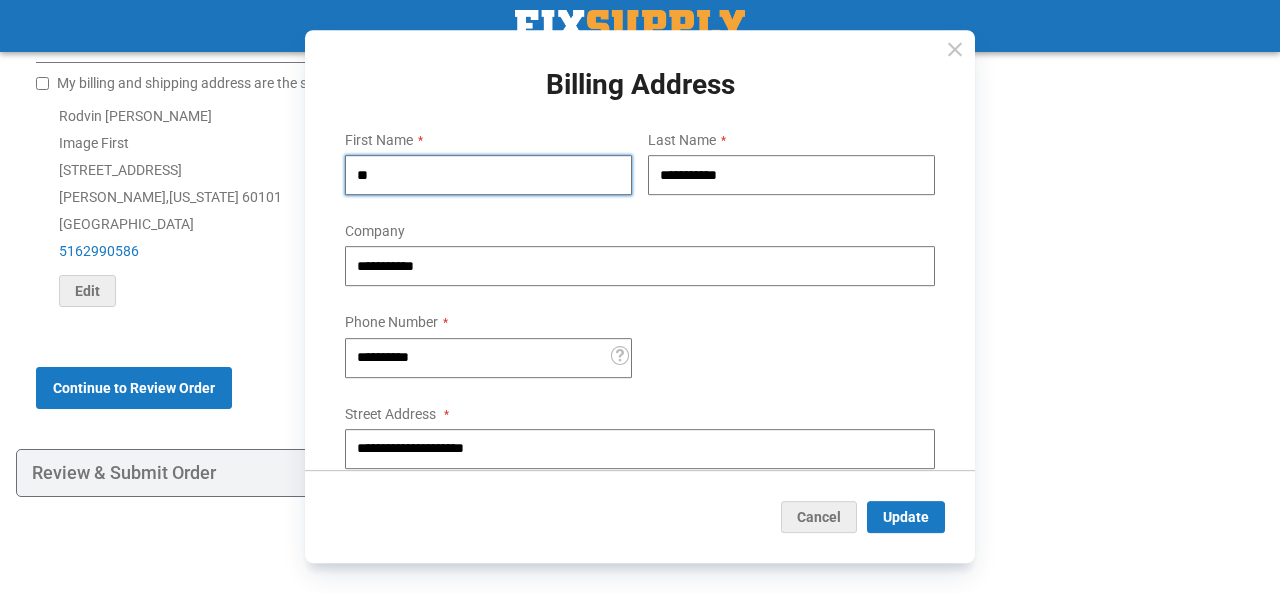 type on "*" 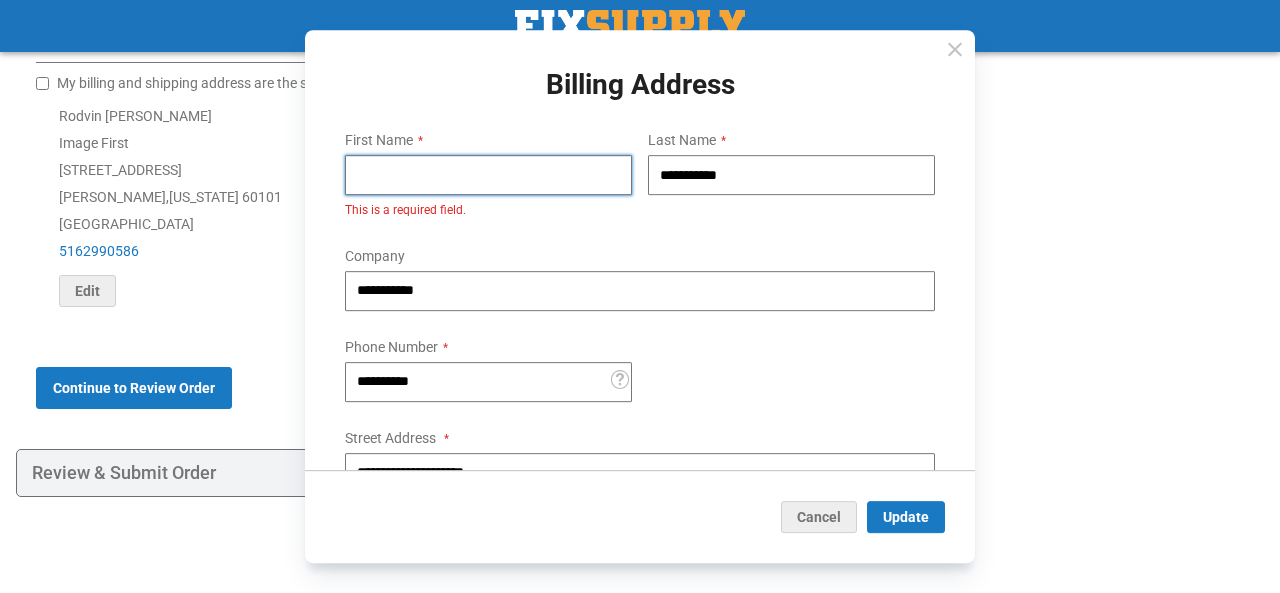 type 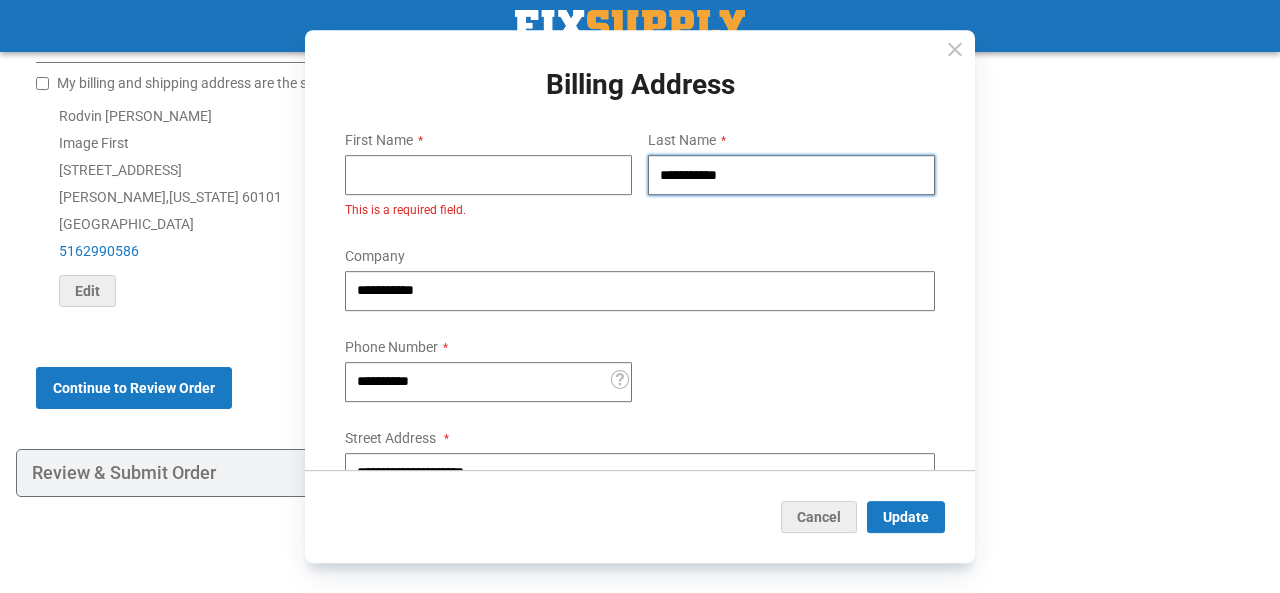 click on "**********" at bounding box center (791, 176) 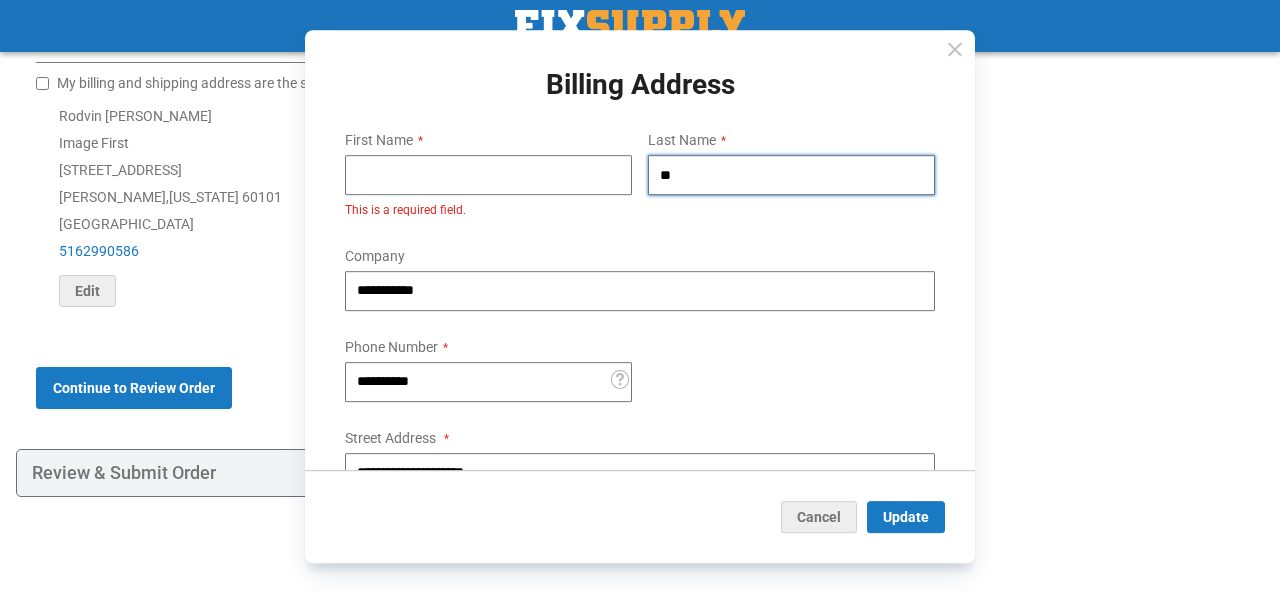 type on "*" 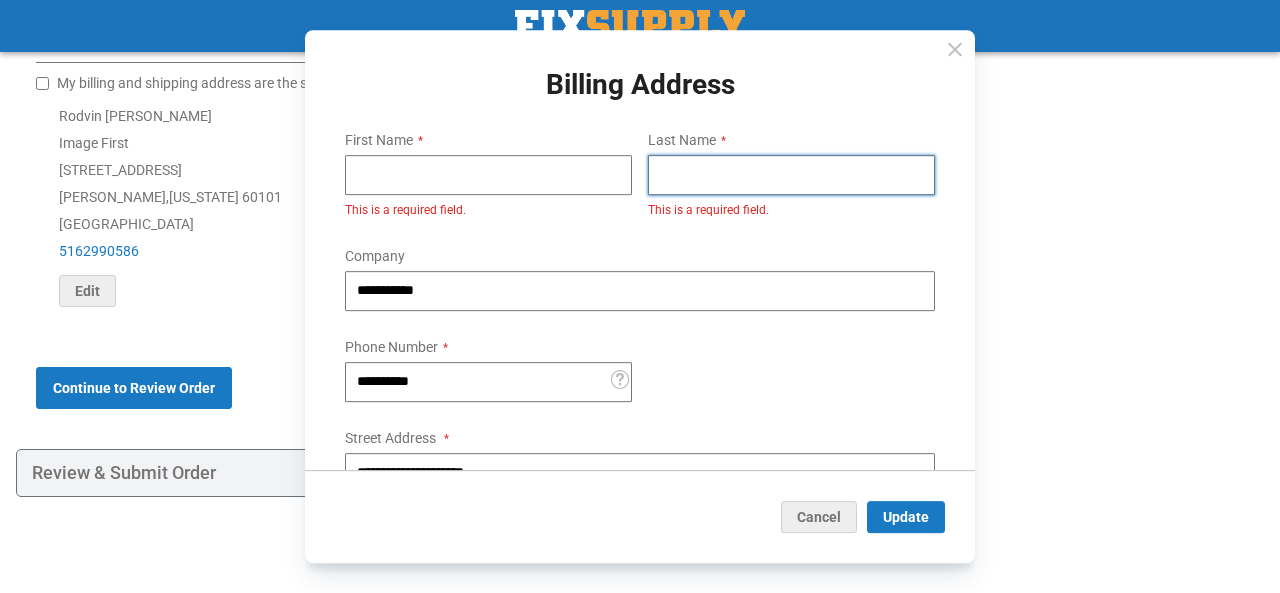 type 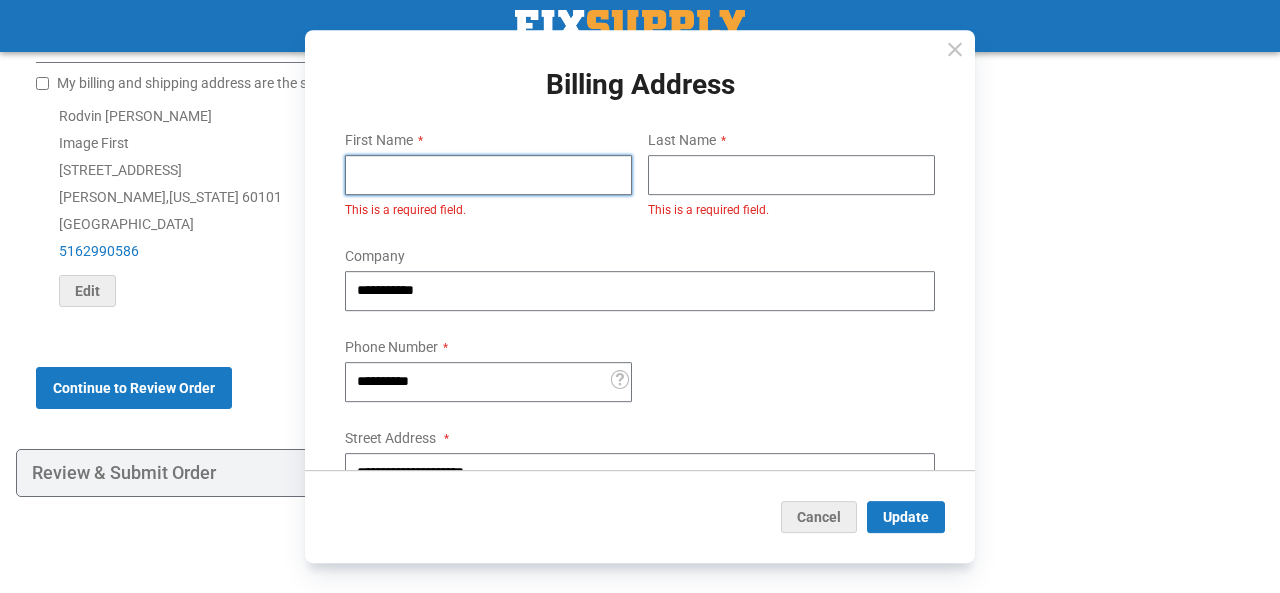 click on "First Name" at bounding box center (488, 176) 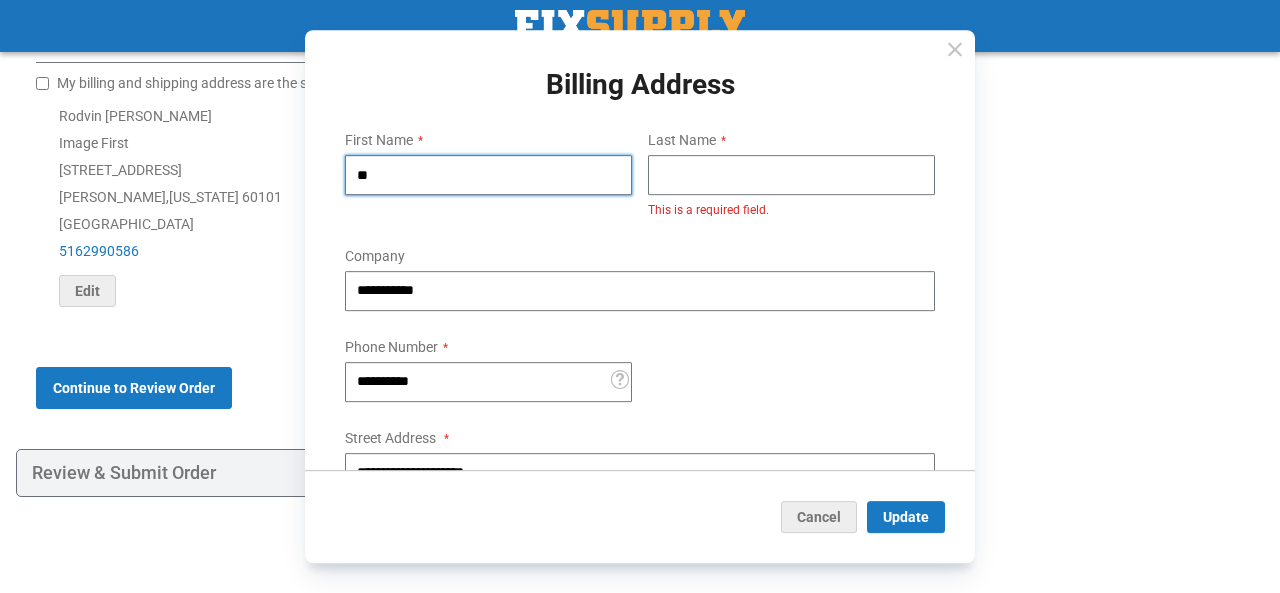 type on "*" 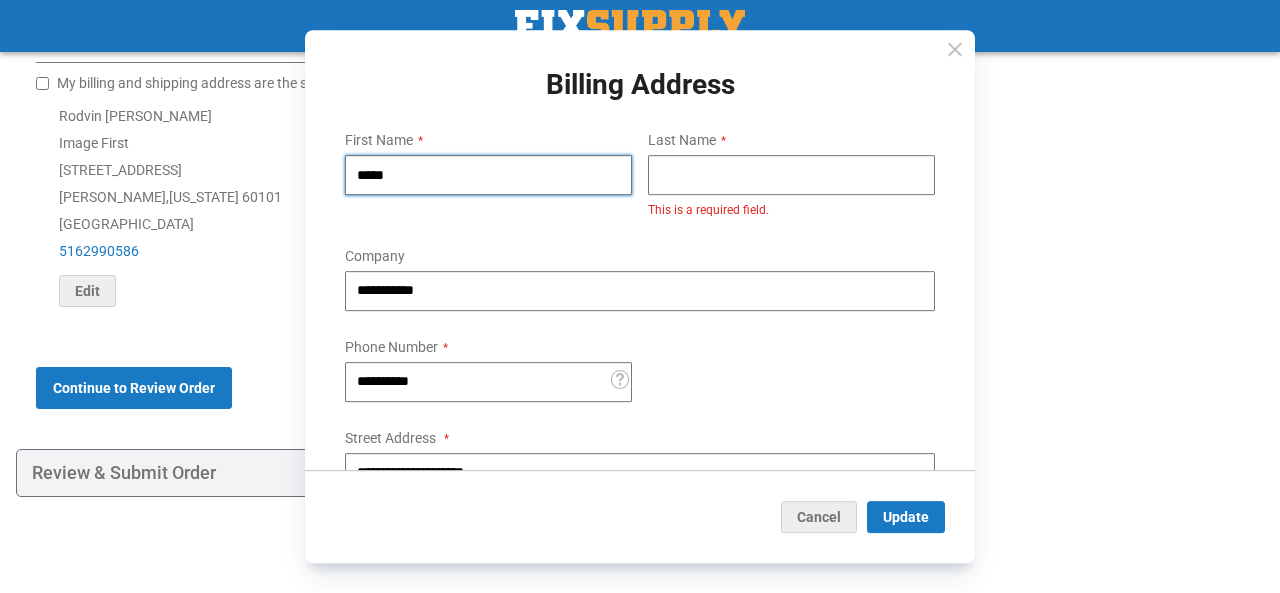 type on "*****" 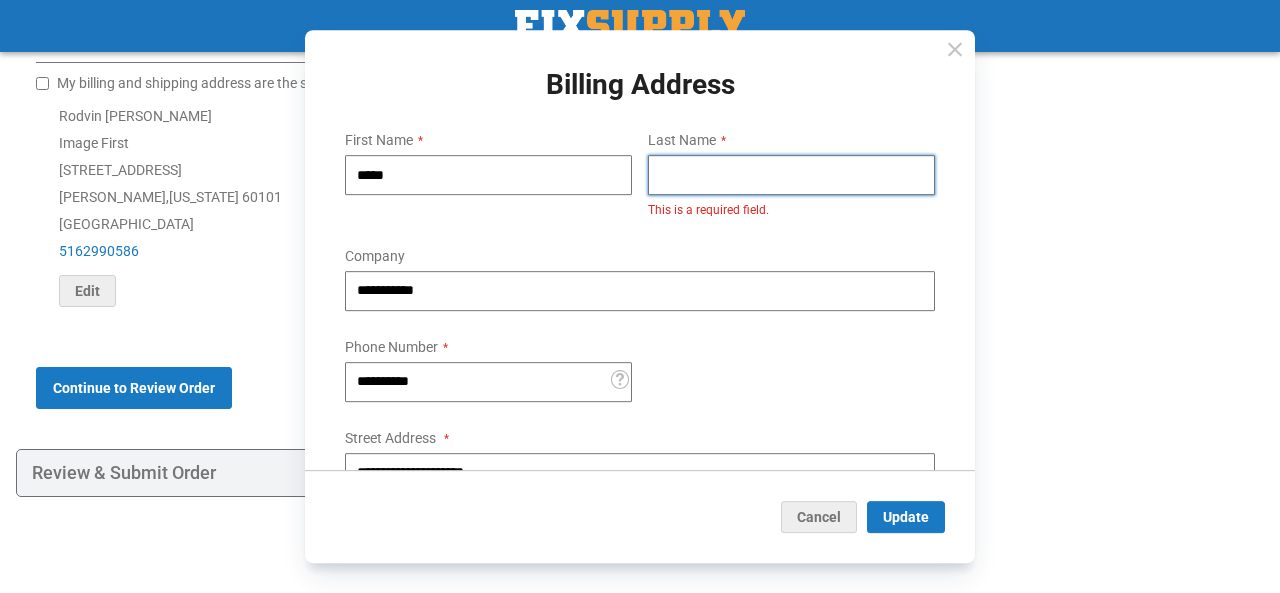 click on "Last Name" at bounding box center (791, 176) 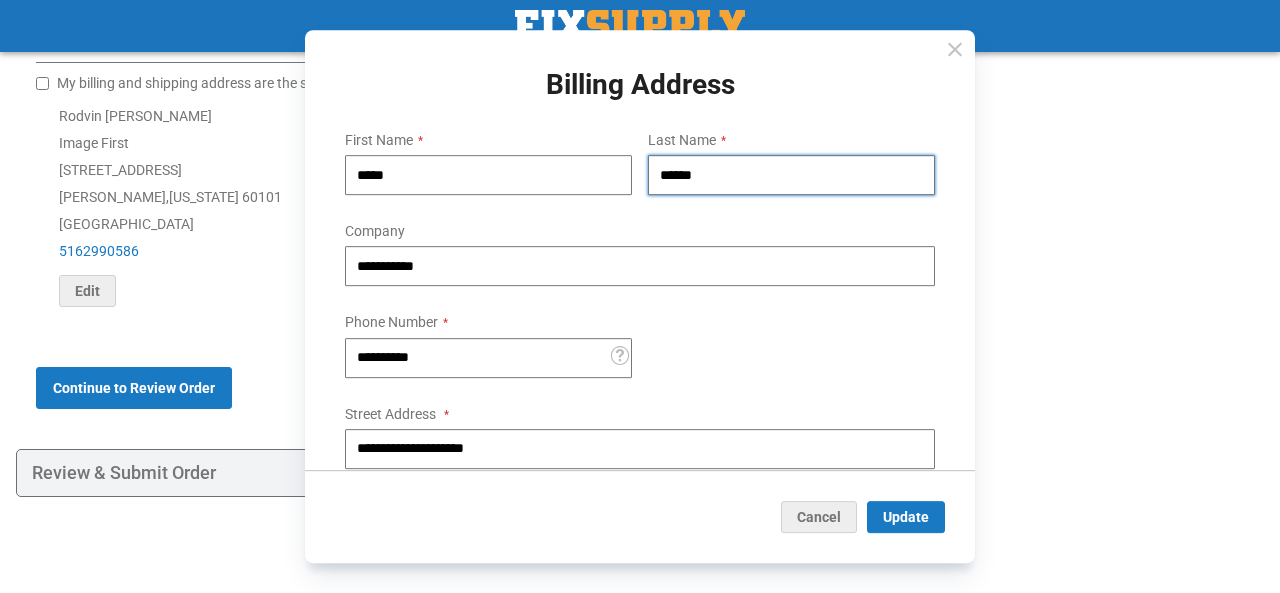 type on "******" 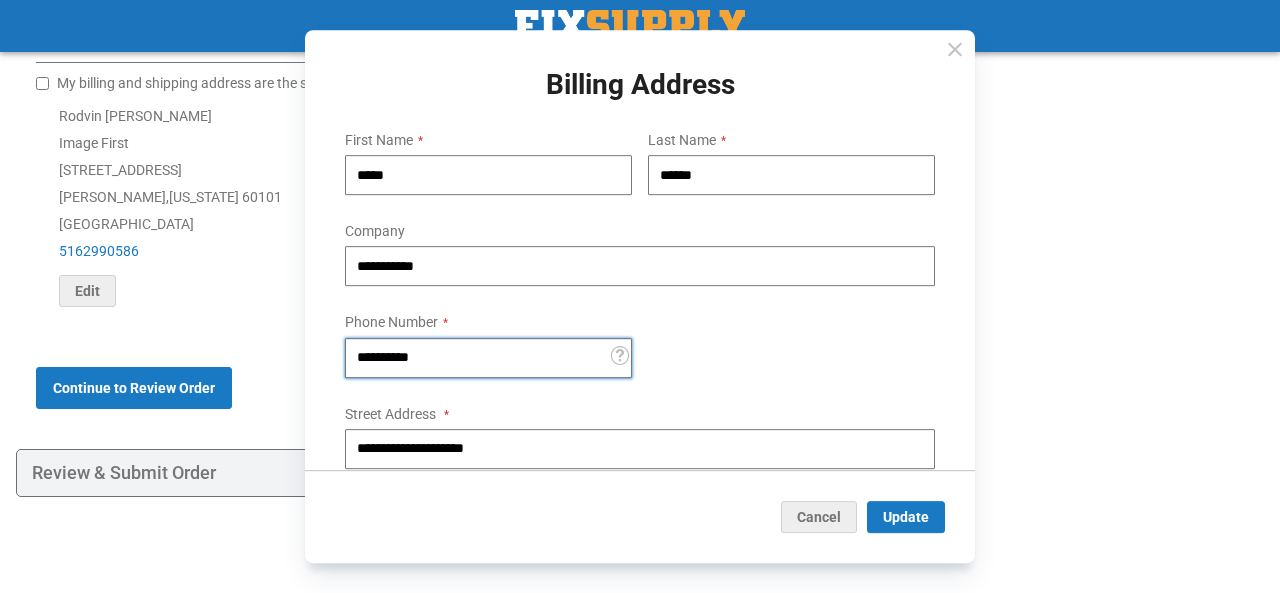 click on "**********" at bounding box center (488, 358) 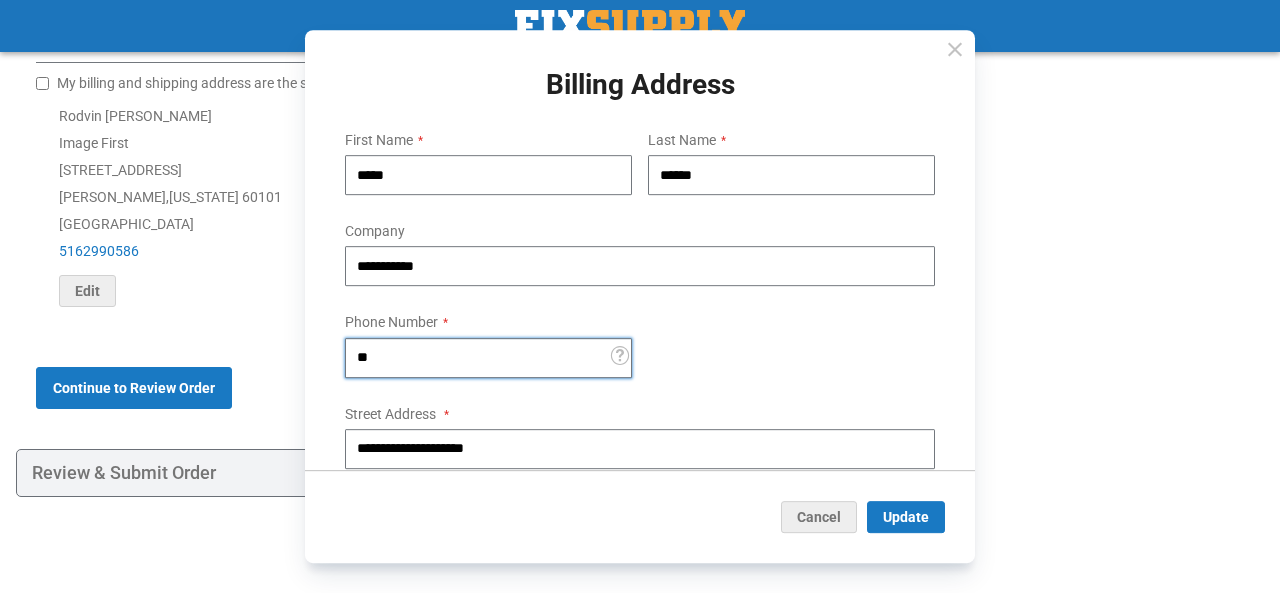 type on "*" 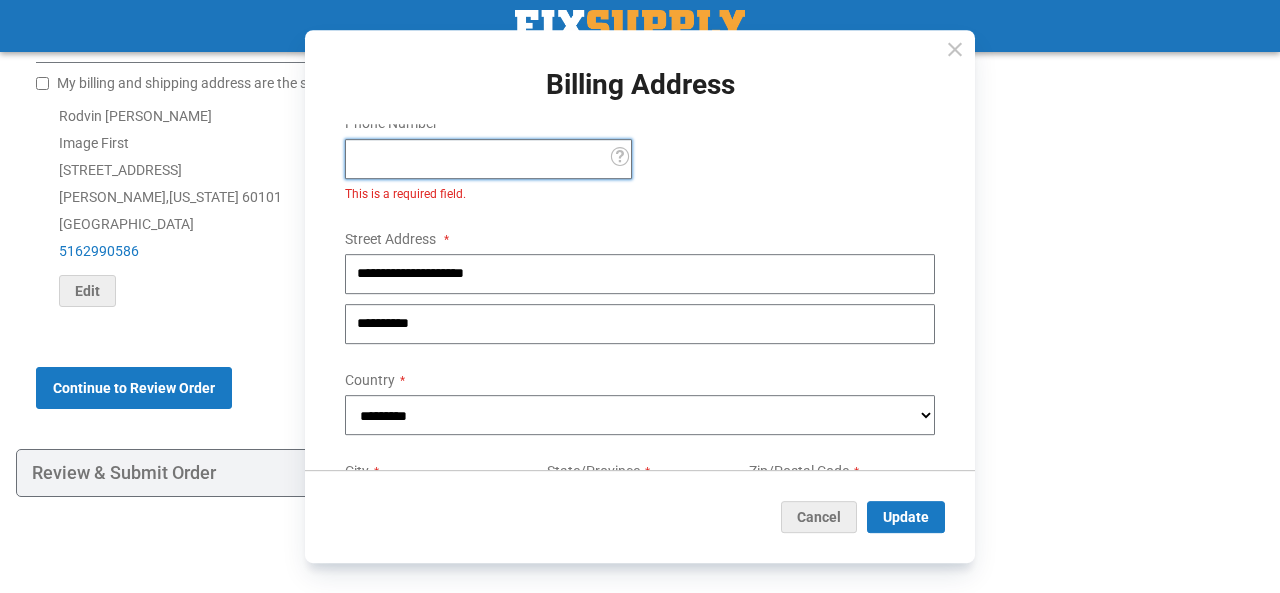 scroll, scrollTop: 200, scrollLeft: 0, axis: vertical 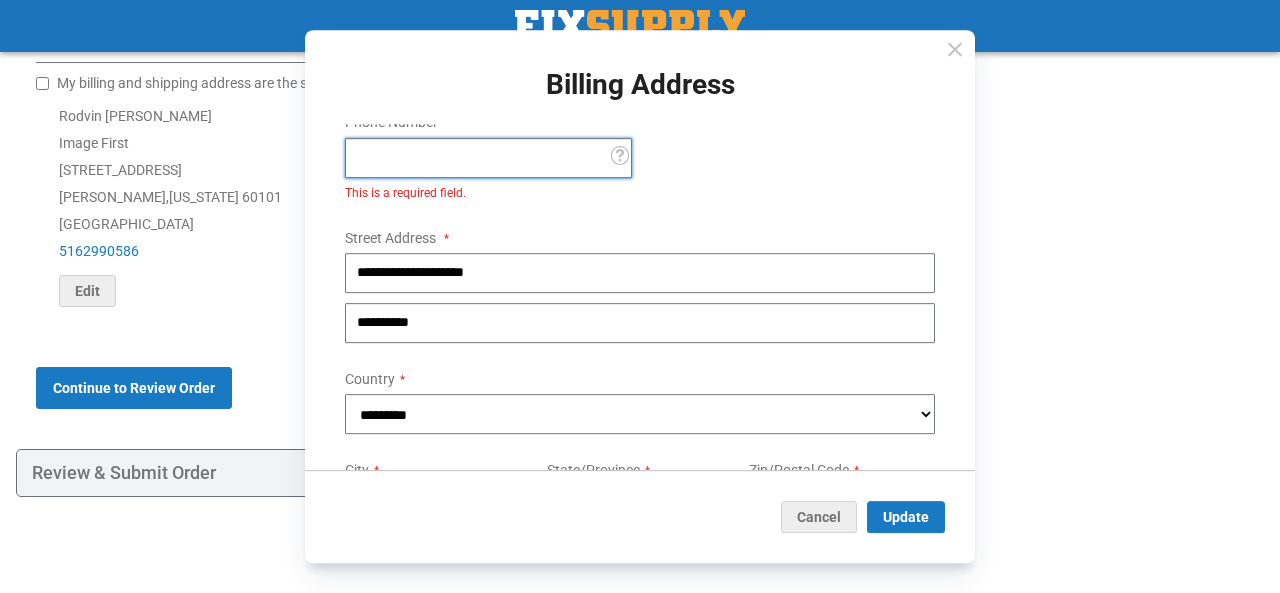 type 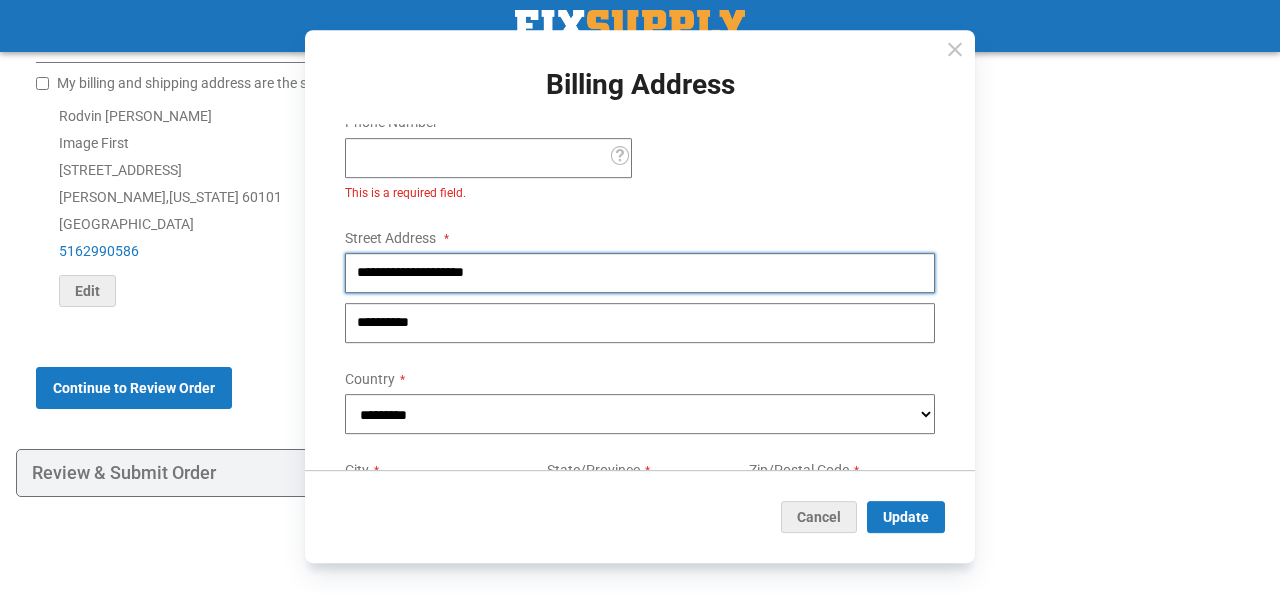 drag, startPoint x: 510, startPoint y: 277, endPoint x: 336, endPoint y: 277, distance: 174 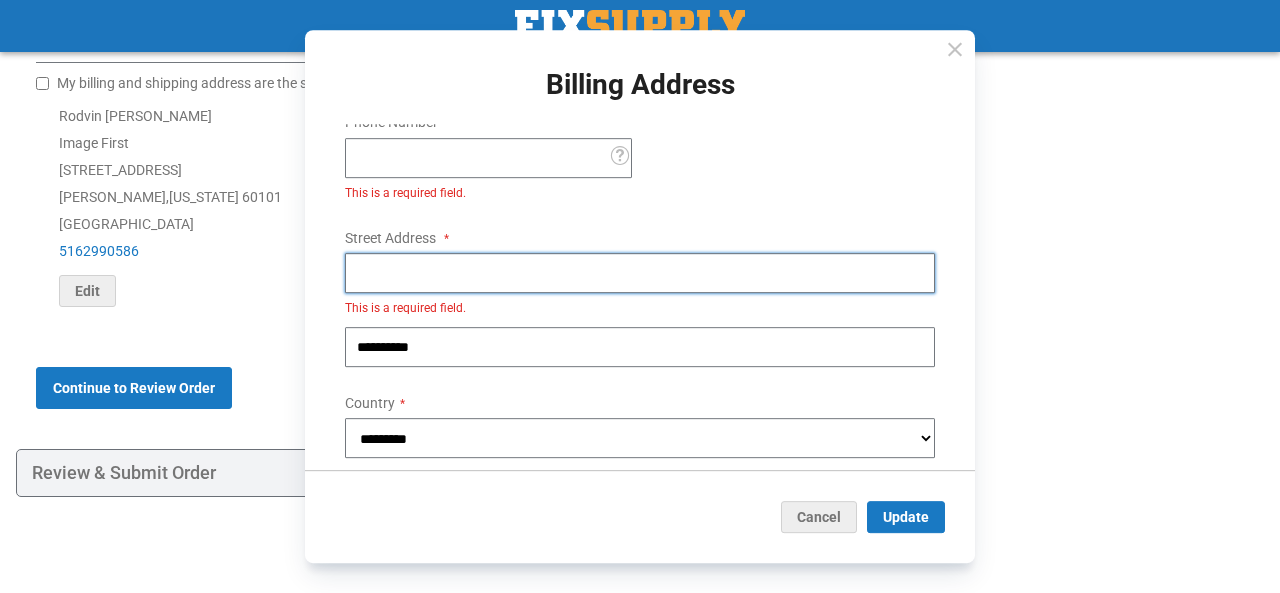 click on "Street Address: Line 1" at bounding box center (640, 273) 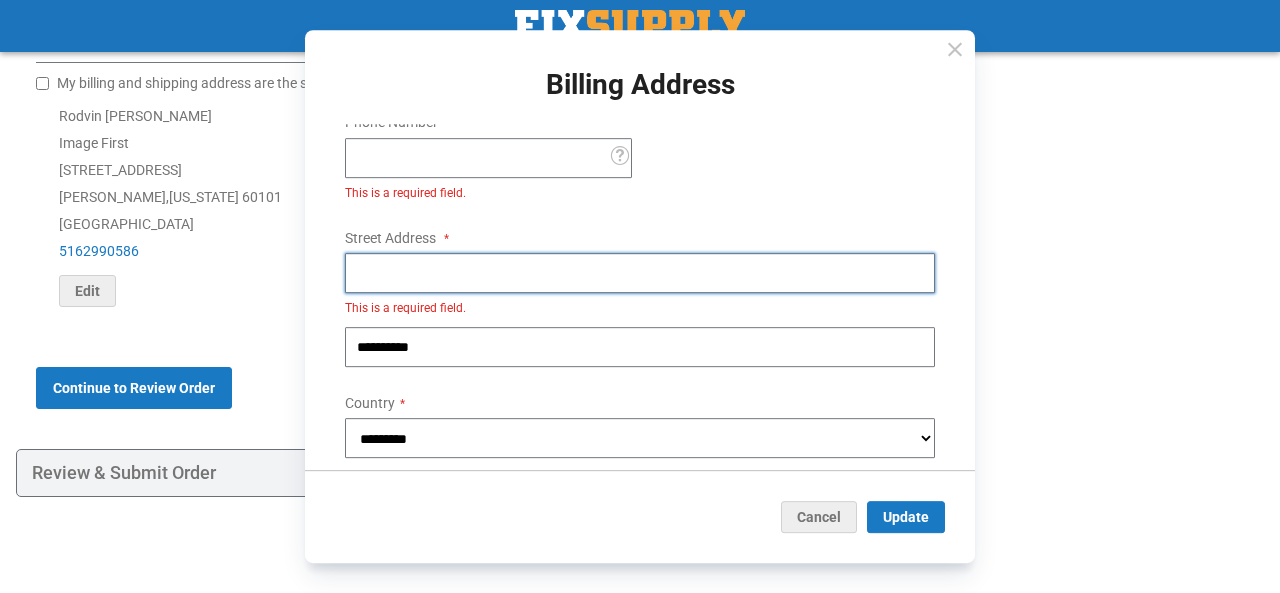 paste on "**********" 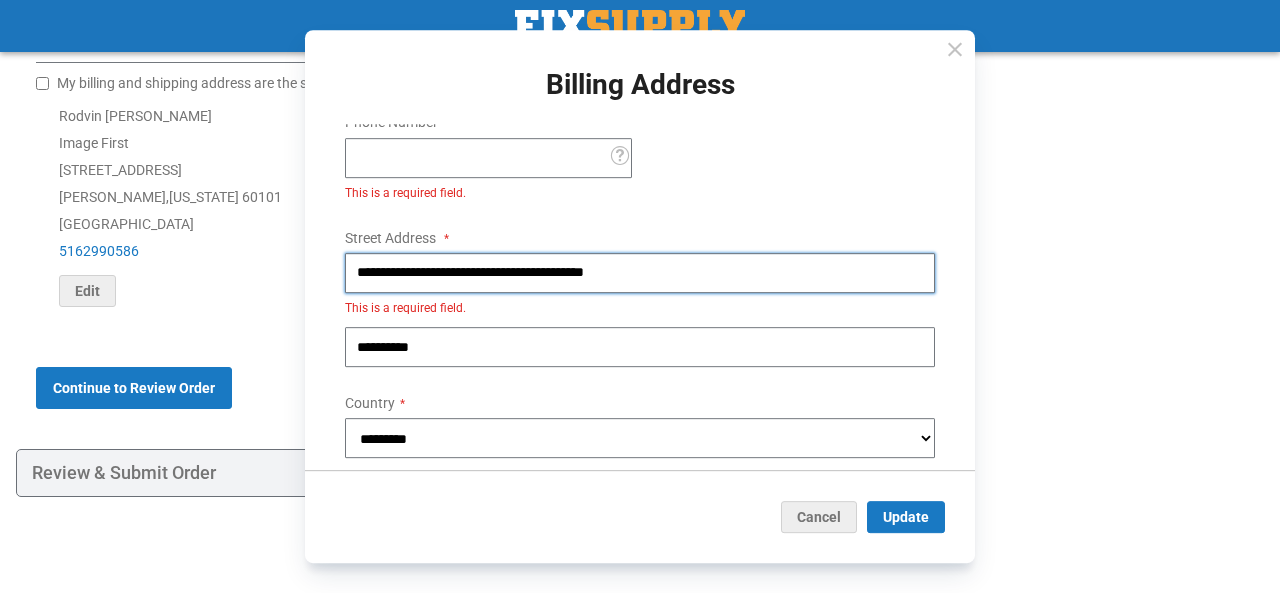 type on "**********" 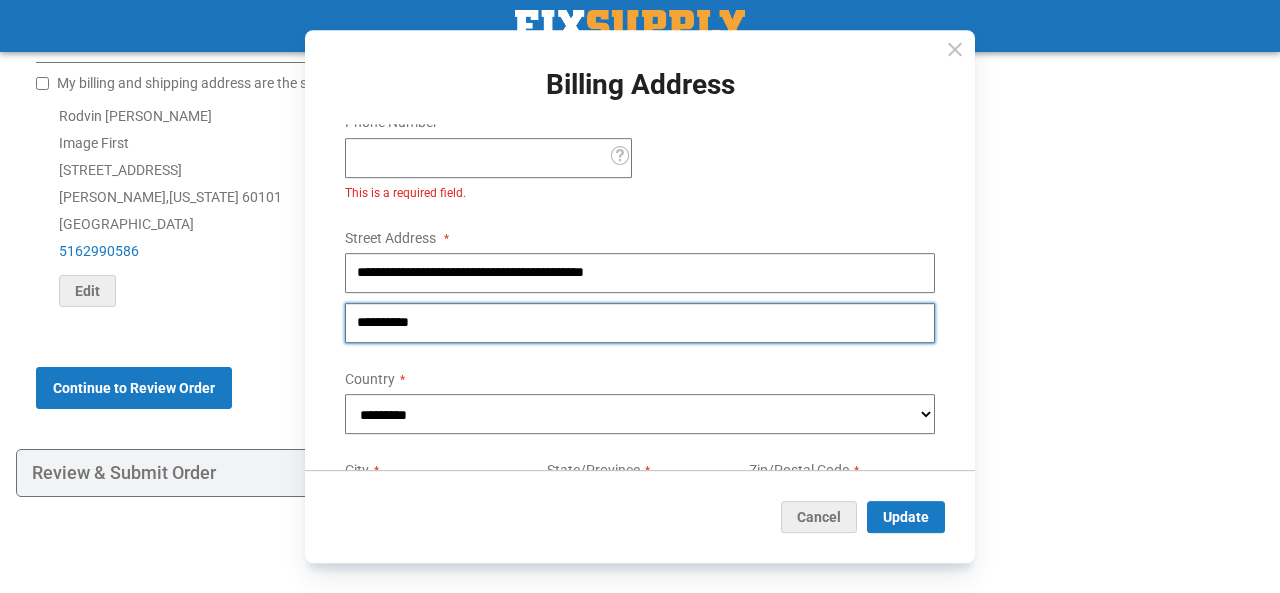 click on "**********" at bounding box center [640, 234] 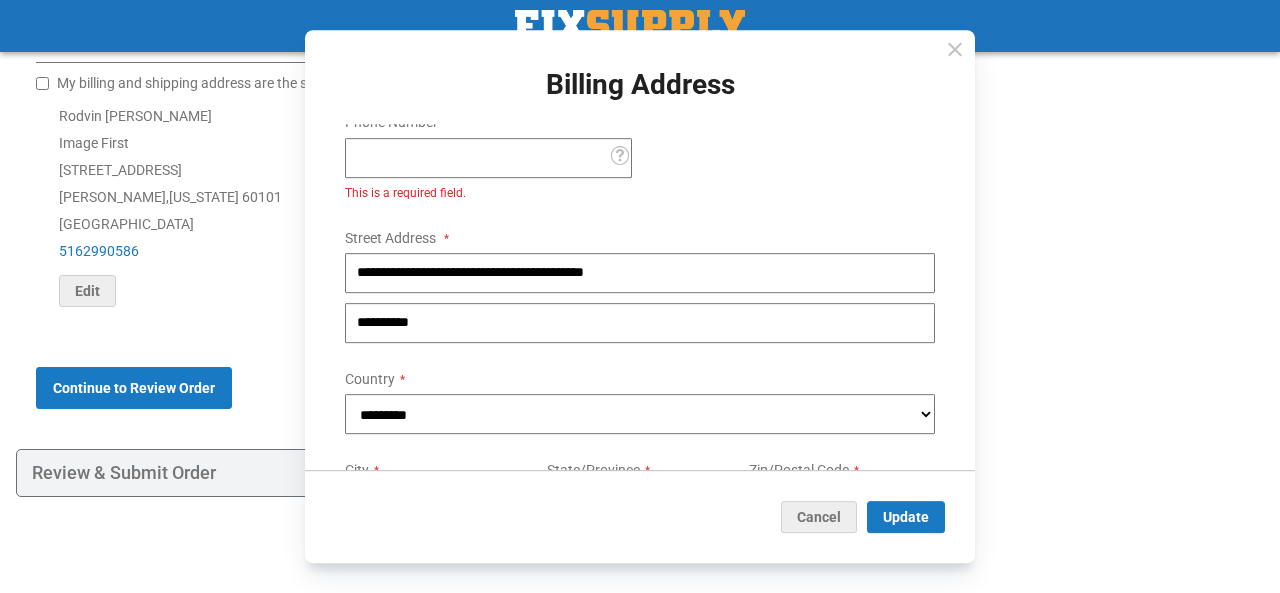 click on "Shipping
Payment
Review & Submit Order
Address verification failed. Please check your billing address.
Complete order estimated to ship Wed. Jul 09 based on all items in your cart.
Your cart contains item(s) that are out of stock. We intend to ship complete once all items are available. Please contact us if product is needed sooner.
Shipping and Delivery" at bounding box center [640, -118] 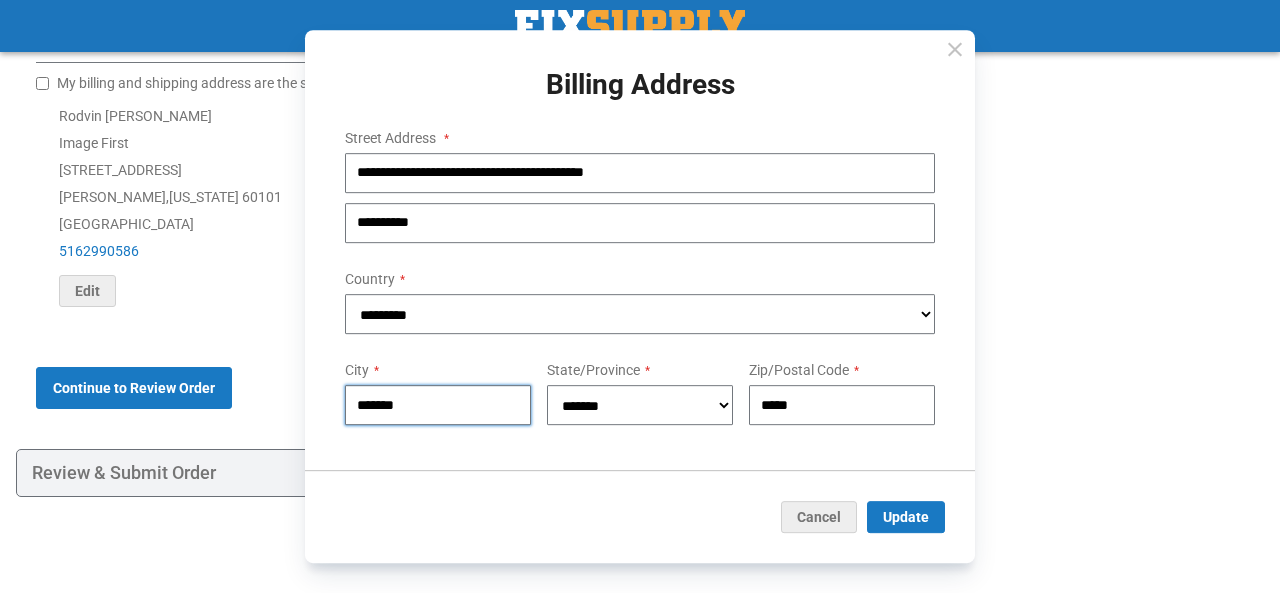 drag, startPoint x: 480, startPoint y: 418, endPoint x: 342, endPoint y: 413, distance: 138.09055 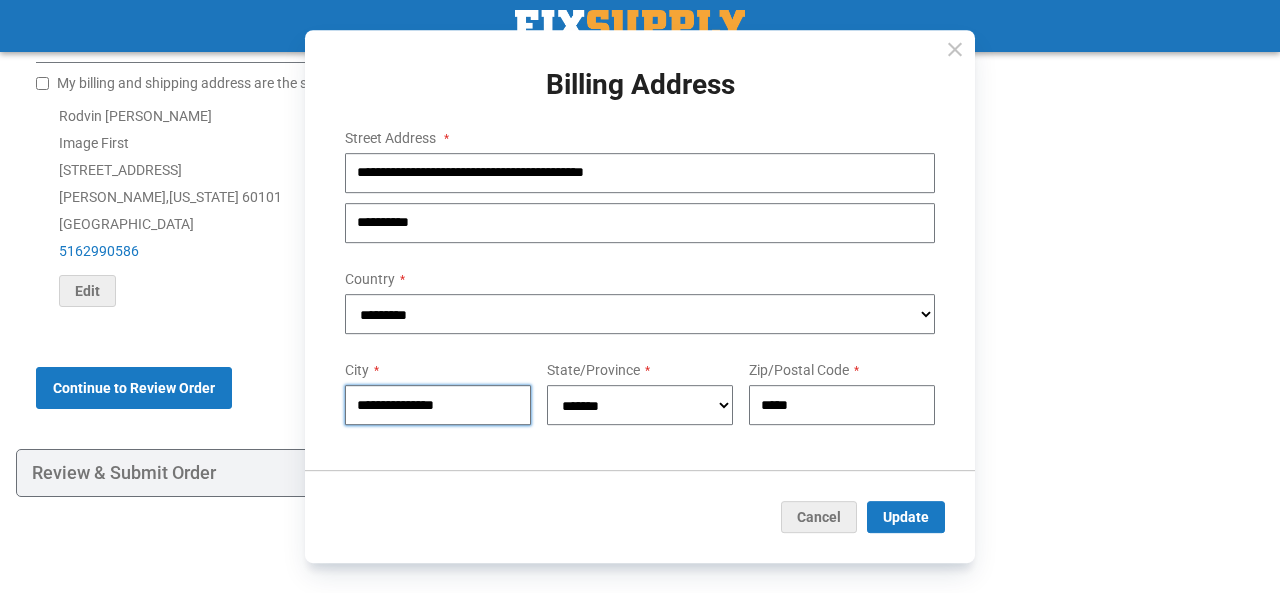 click on "**********" at bounding box center [438, 405] 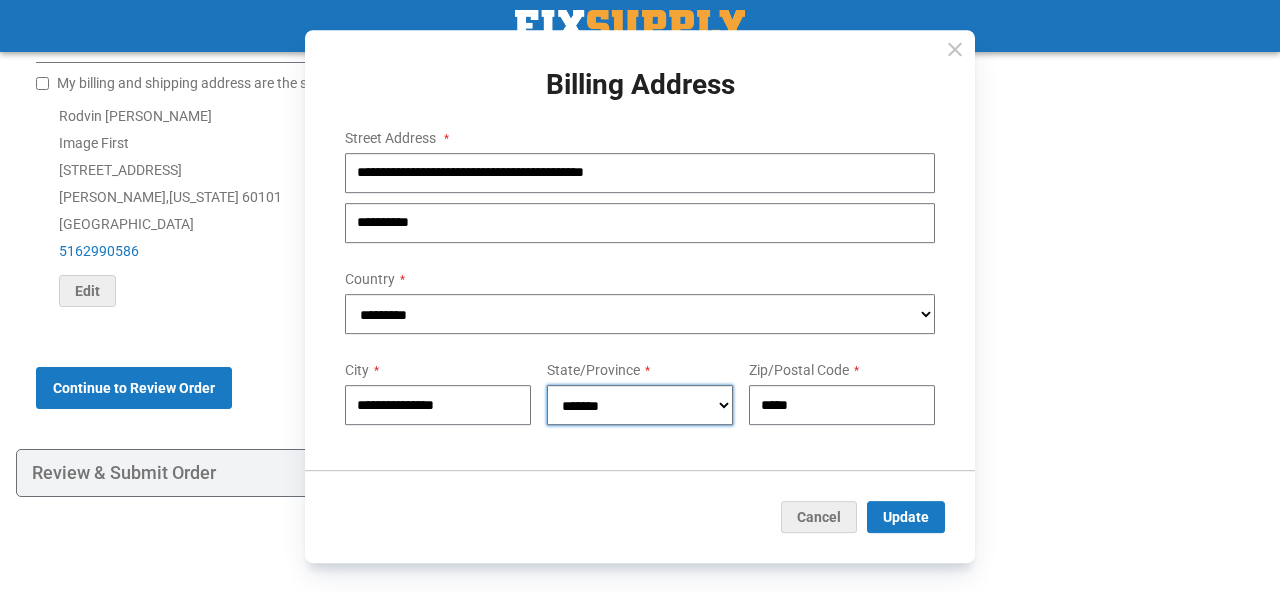 click on "**********" at bounding box center [640, 405] 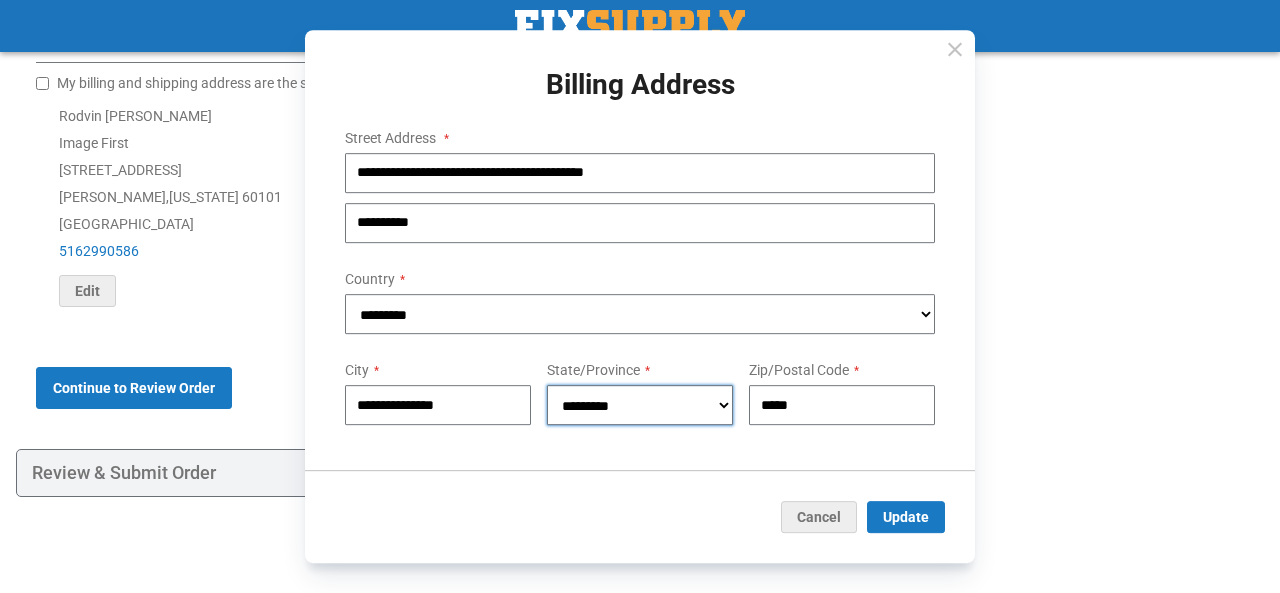 click on "**********" at bounding box center (640, 405) 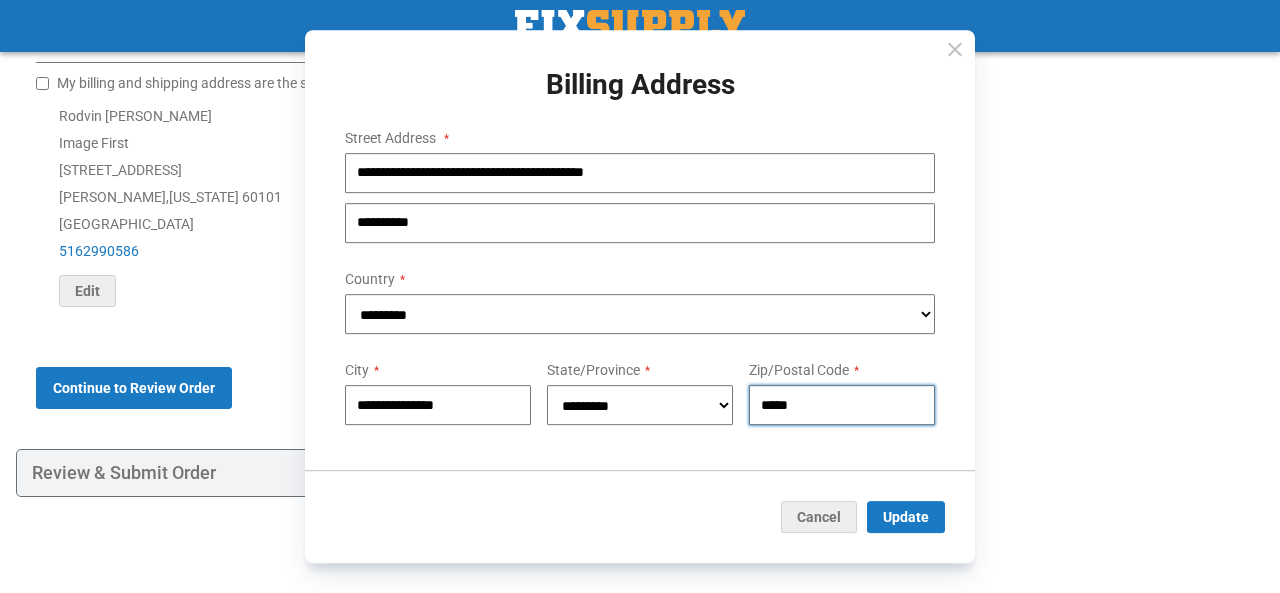 click on "*****" at bounding box center [842, 405] 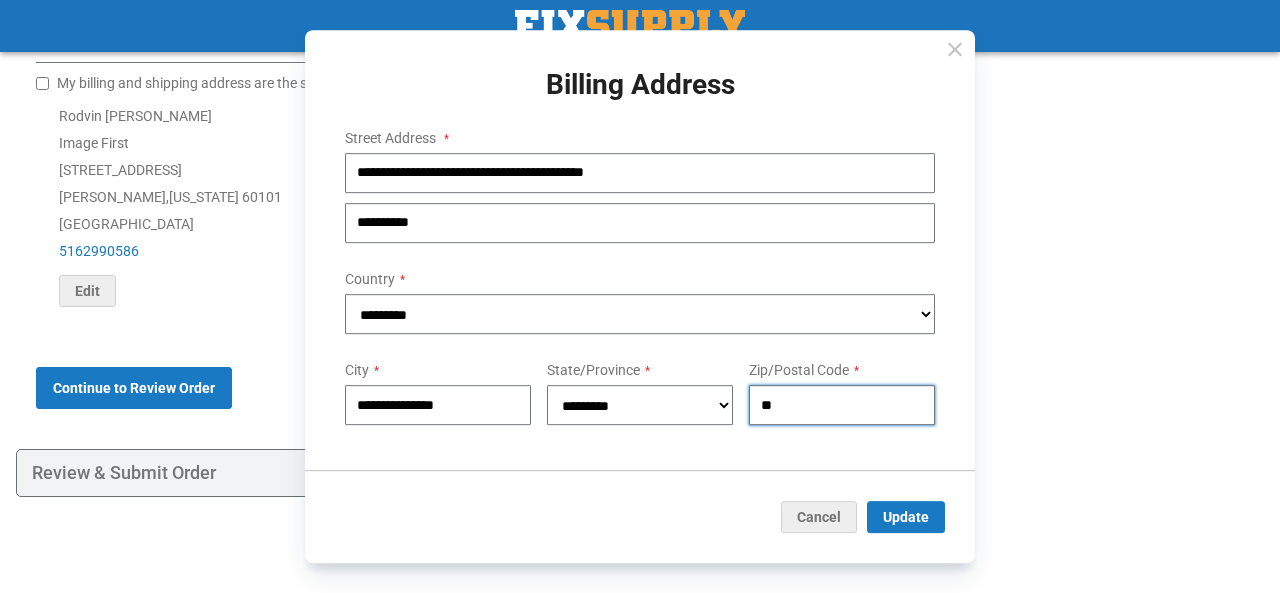 type on "*" 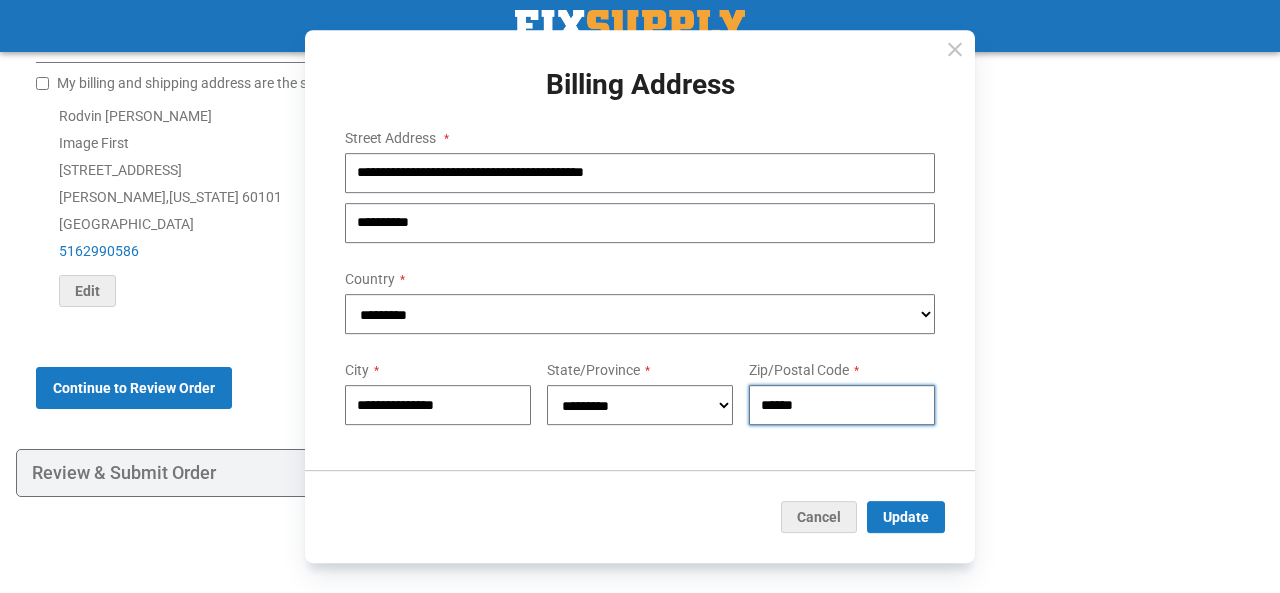 type on "******" 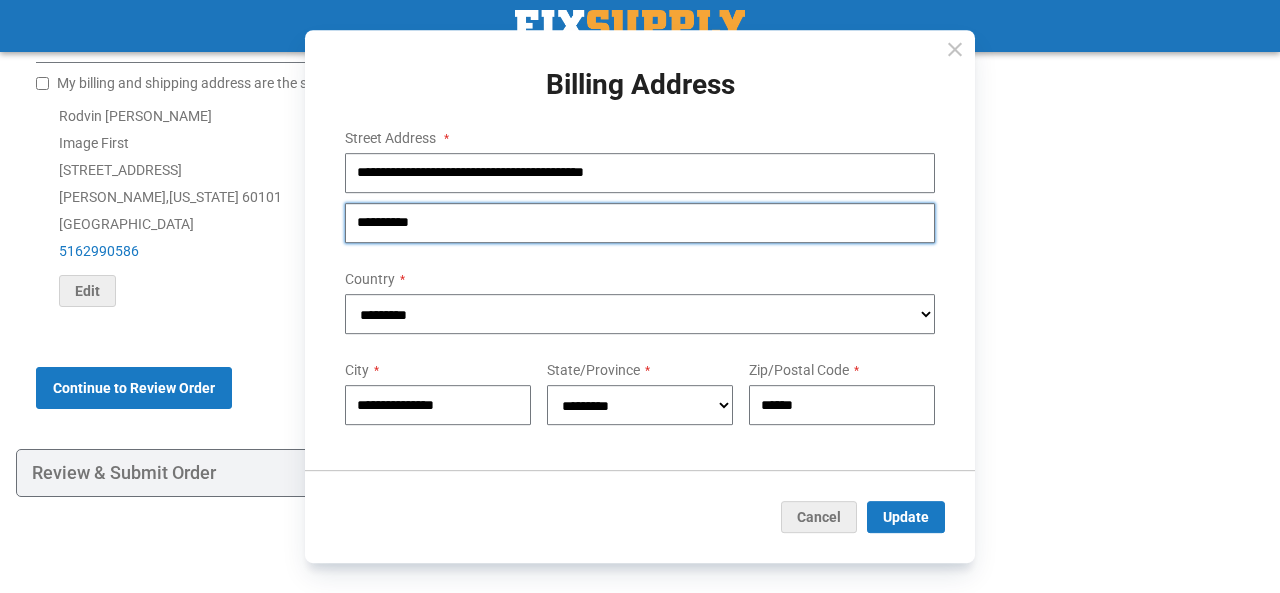 click on "**********" at bounding box center [640, 223] 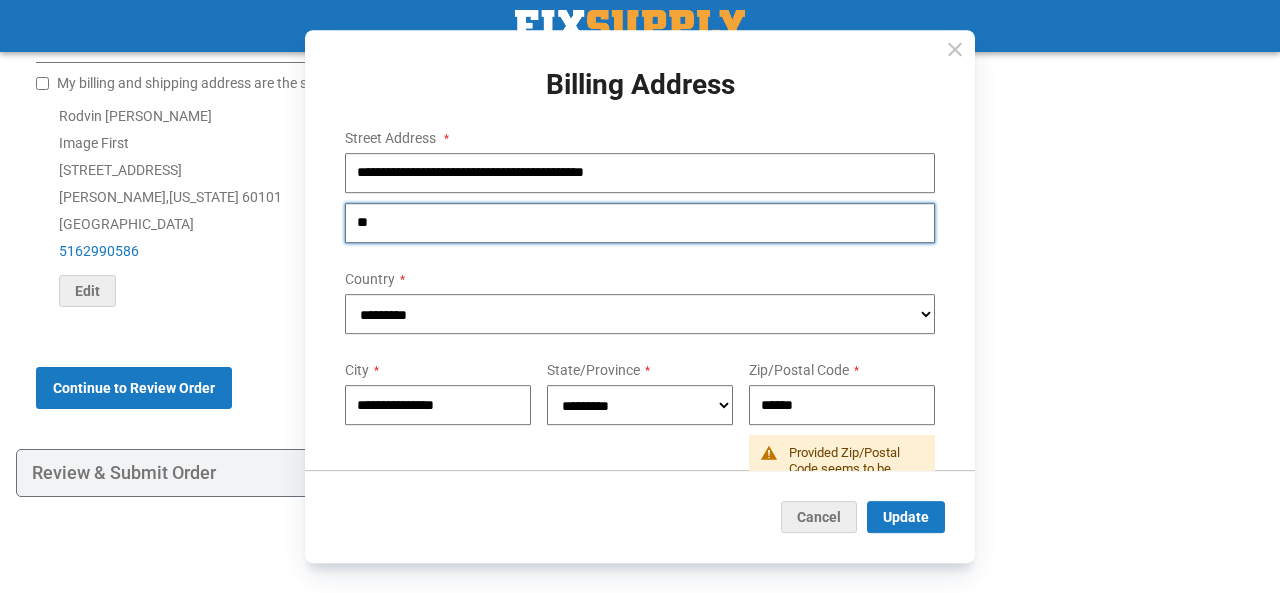 type on "*" 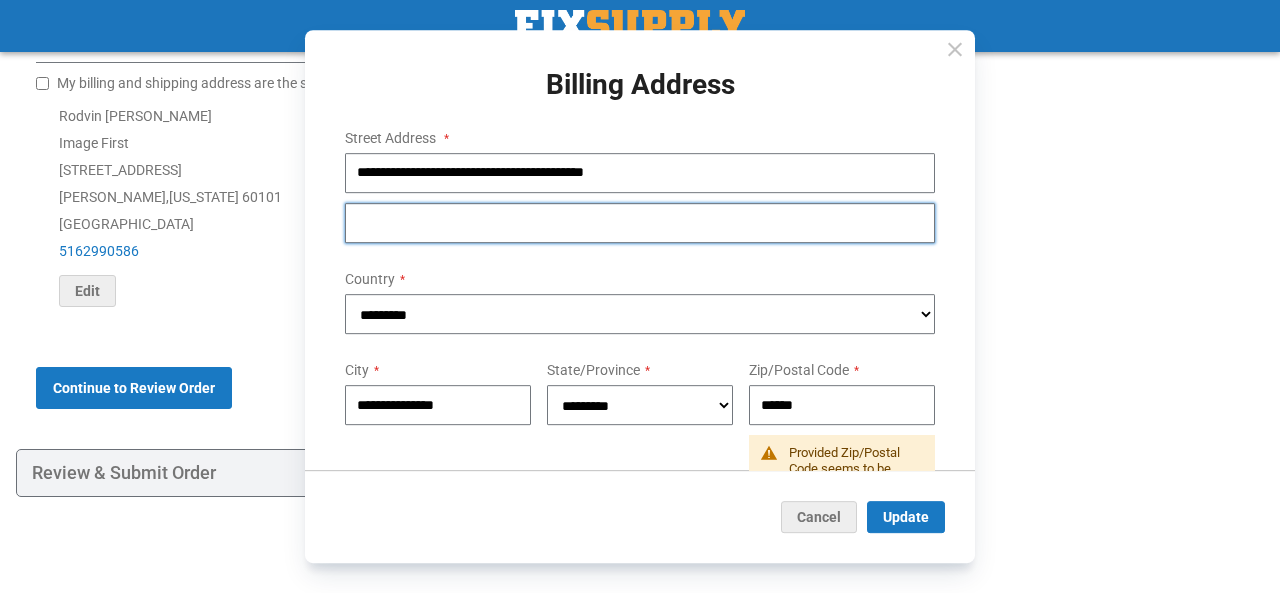 type 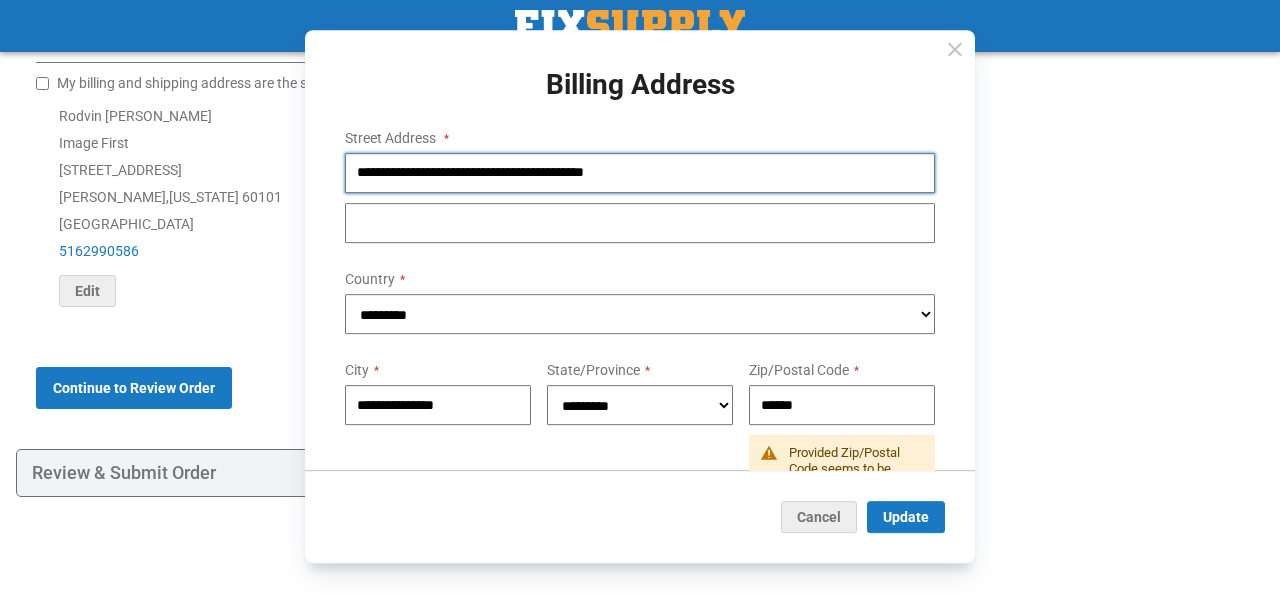 drag, startPoint x: 685, startPoint y: 165, endPoint x: 493, endPoint y: 162, distance: 192.02344 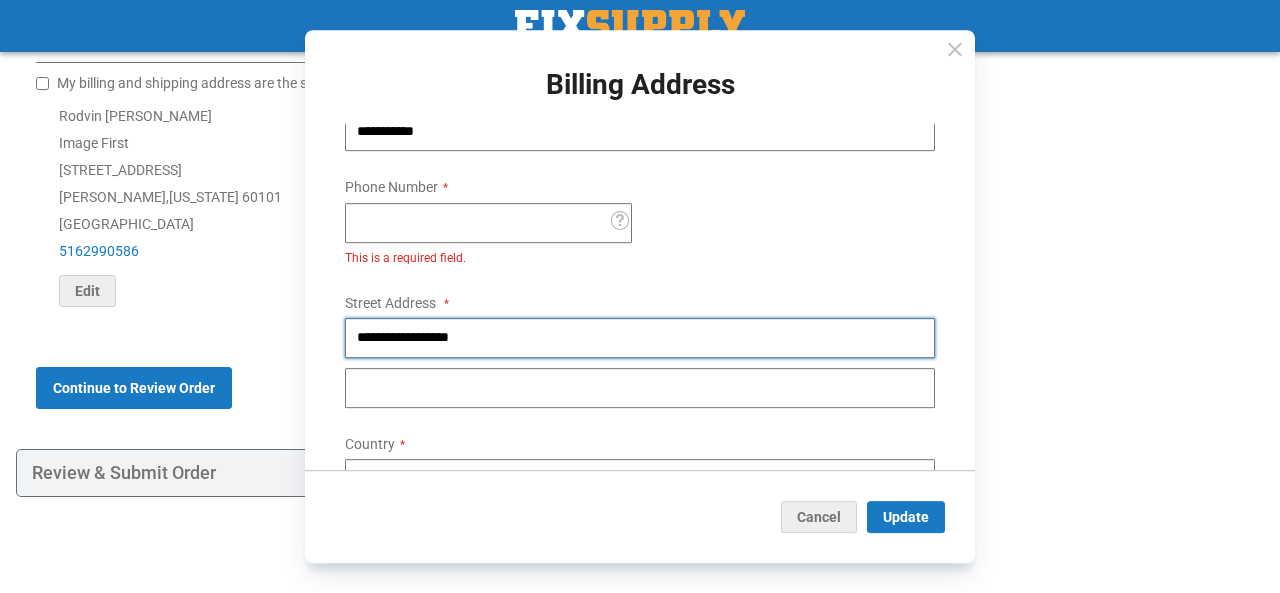 scroll, scrollTop: 0, scrollLeft: 0, axis: both 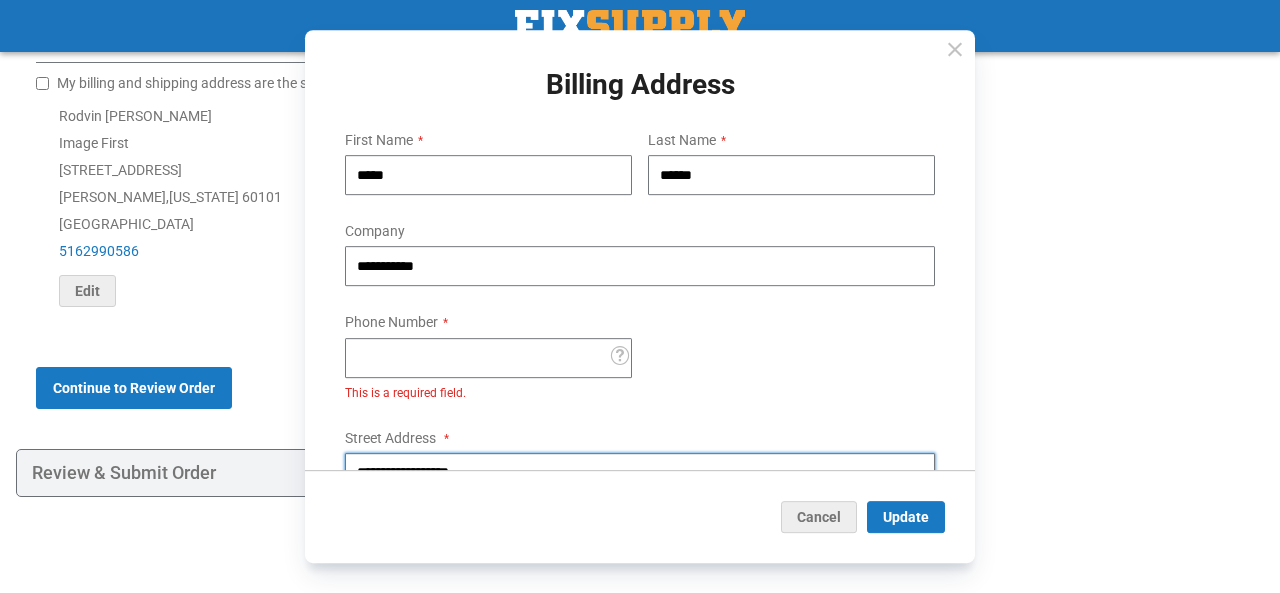type on "**********" 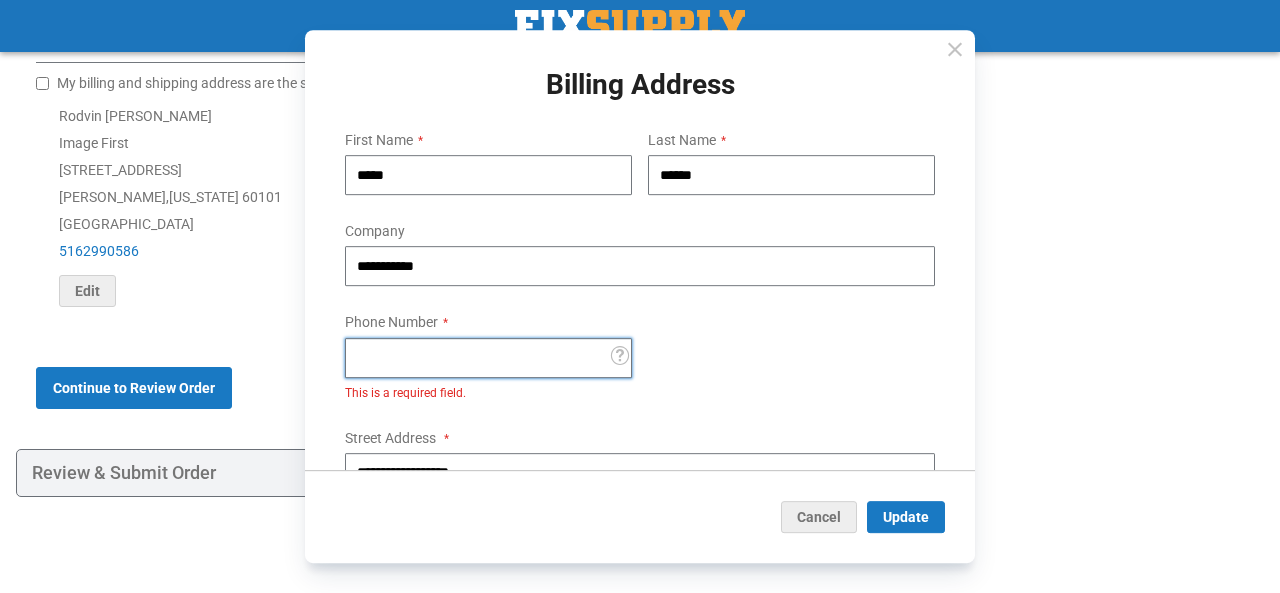 click on "Phone Number" at bounding box center [488, 358] 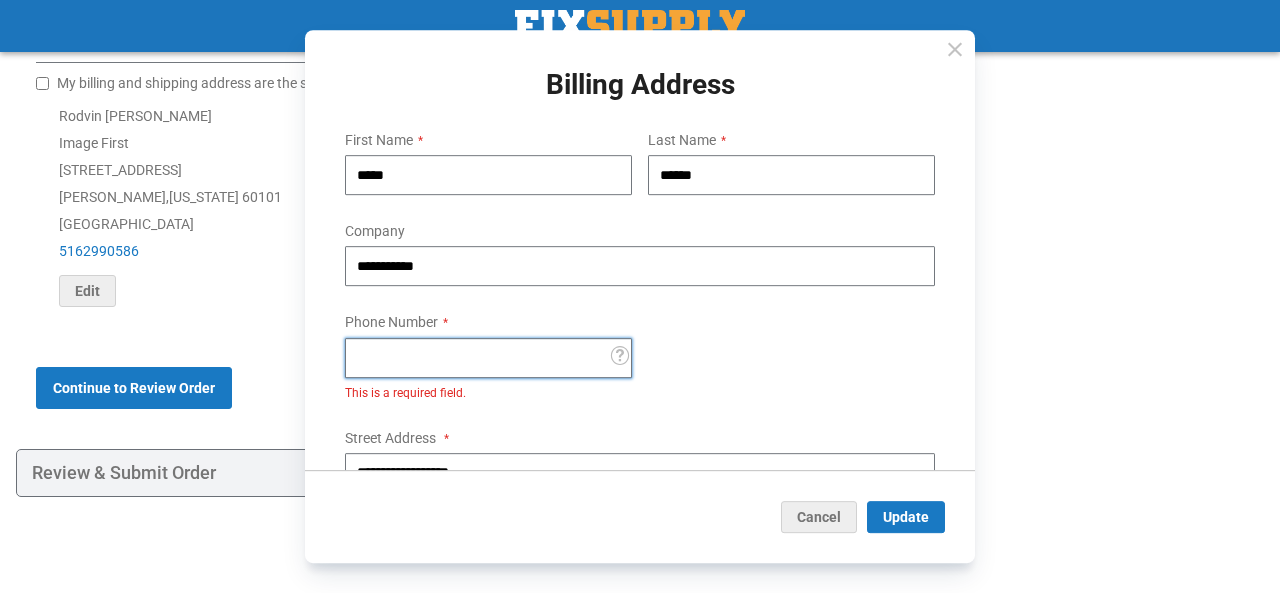 paste on "**********" 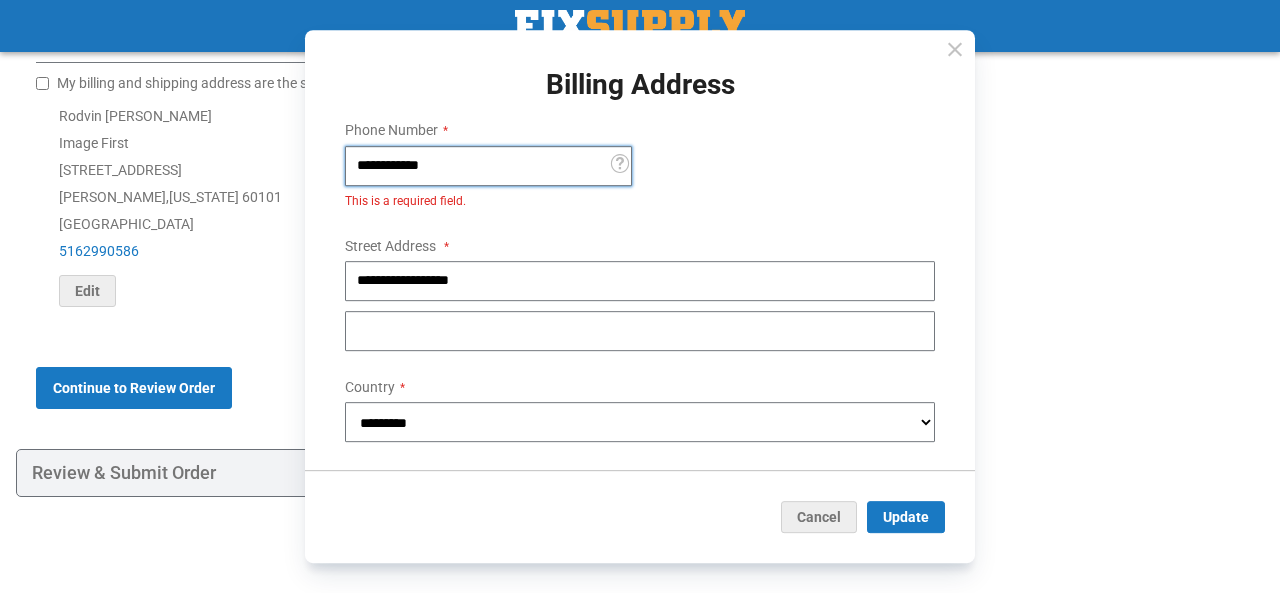 scroll, scrollTop: 200, scrollLeft: 0, axis: vertical 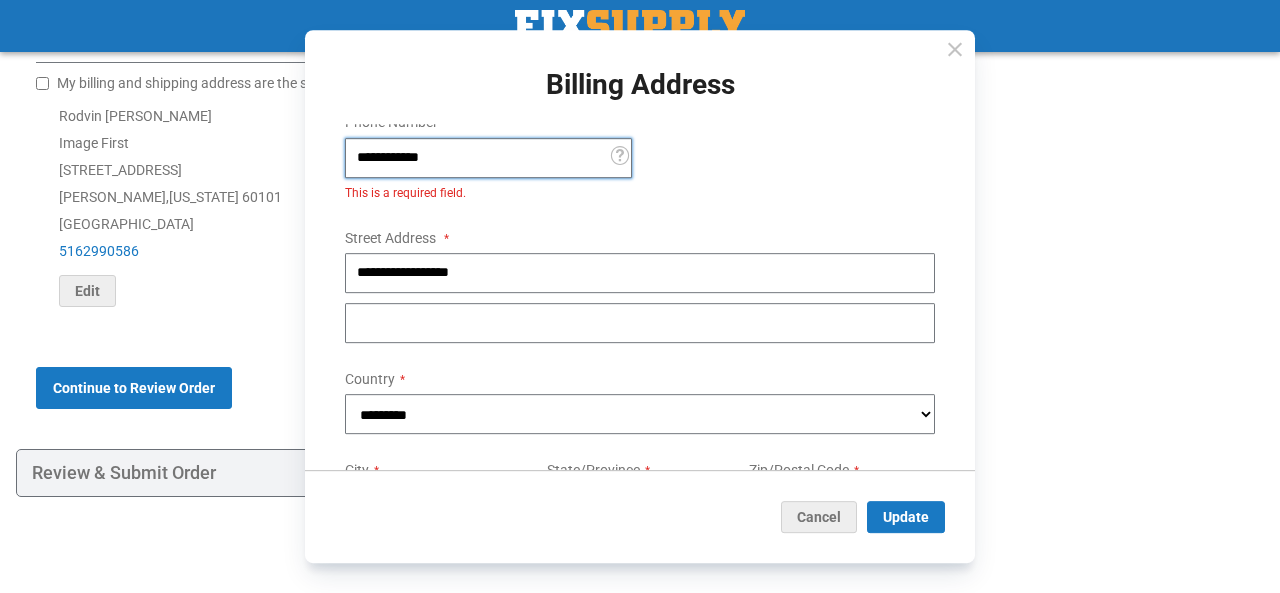 type on "**********" 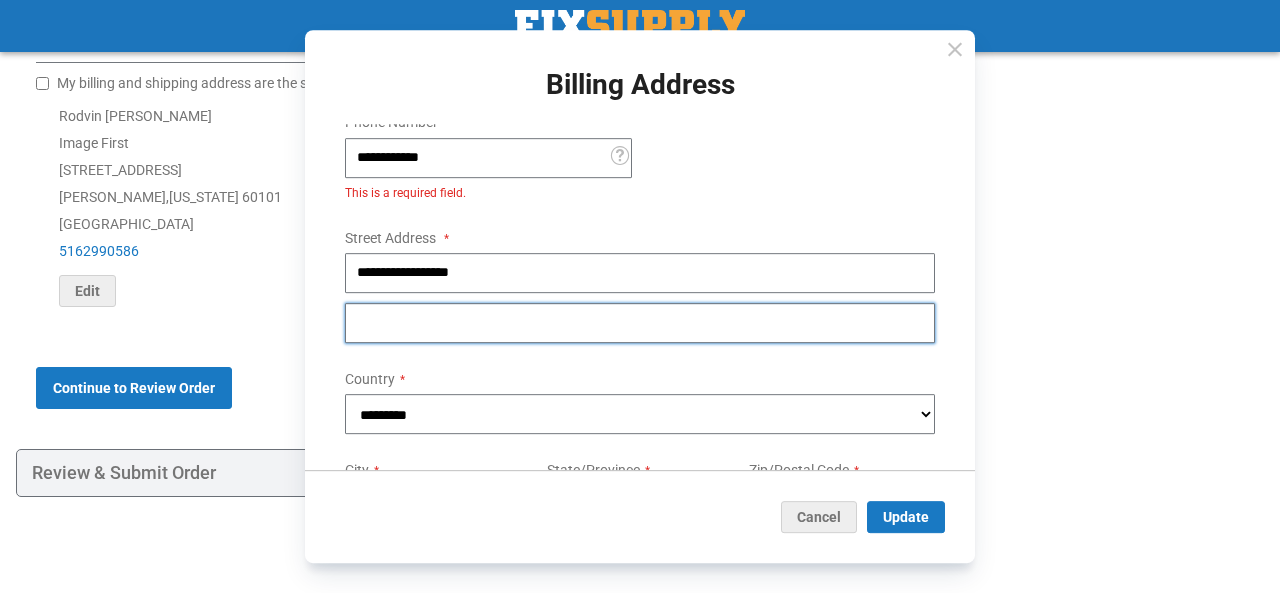 click on "**********" at bounding box center (640, 299) 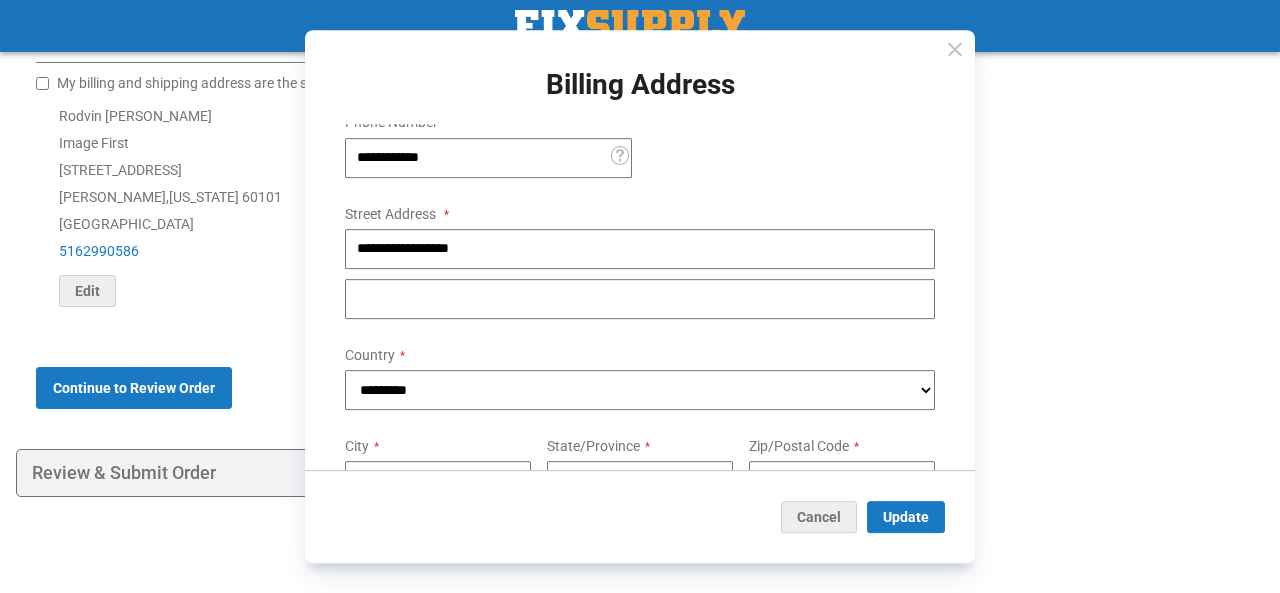 click on "Shipping
Payment
Review & Submit Order
Address verification failed. Please check your billing address.
Complete order estimated to ship Wed. Jul 09 based on all items in your cart.
Your cart contains item(s) that are out of stock. We intend to ship complete once all items are available. Please contact us if product is needed sooner.
Shipping and Delivery" at bounding box center [640, -118] 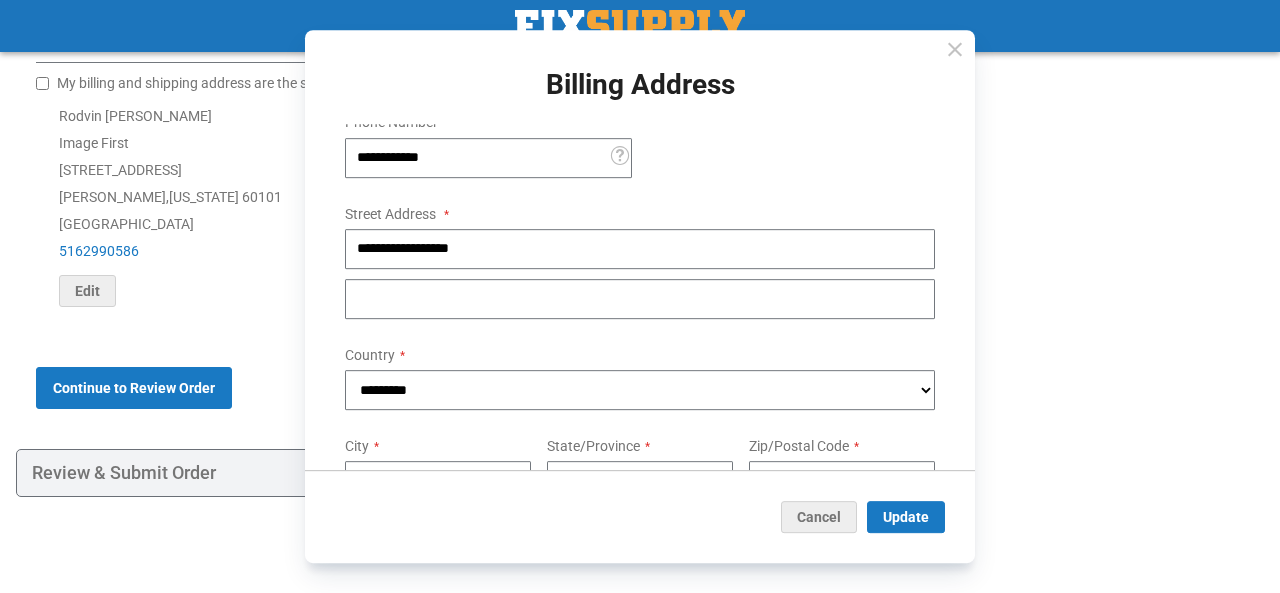 click on "Shipping
Payment
Review & Submit Order
Address verification failed. Please check your billing address.
Complete order estimated to ship Wed. Jul 09 based on all items in your cart.
Your cart contains item(s) that are out of stock. We intend to ship complete once all items are available. Please contact us if product is needed sooner.
Shipping and Delivery" at bounding box center [640, -118] 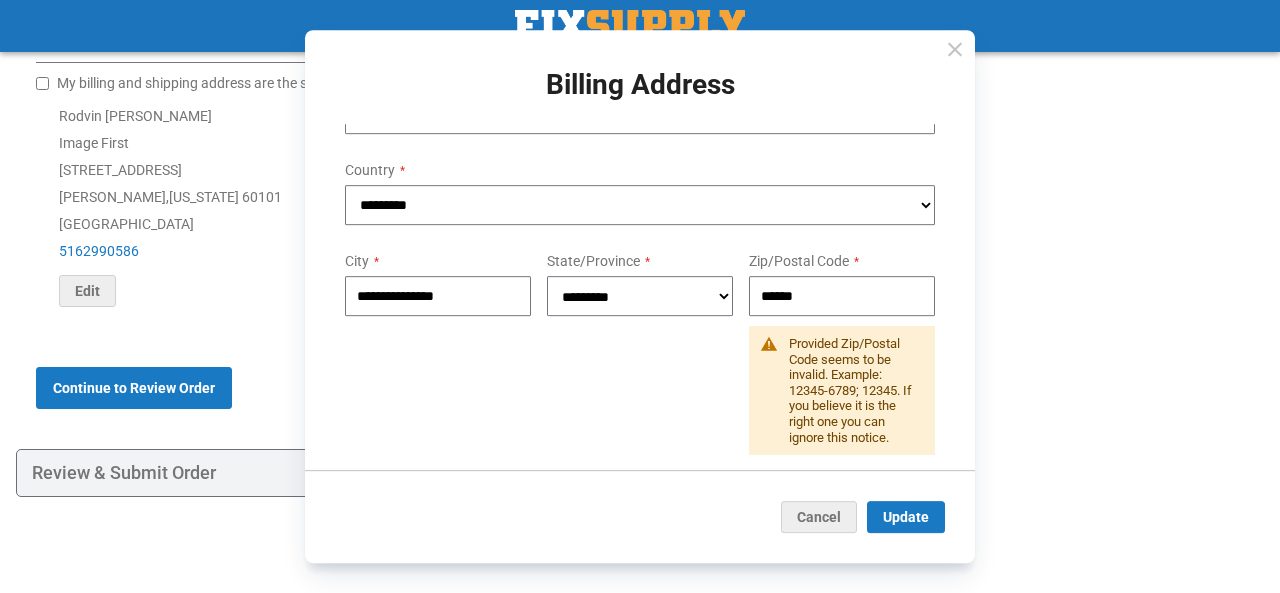 scroll, scrollTop: 400, scrollLeft: 0, axis: vertical 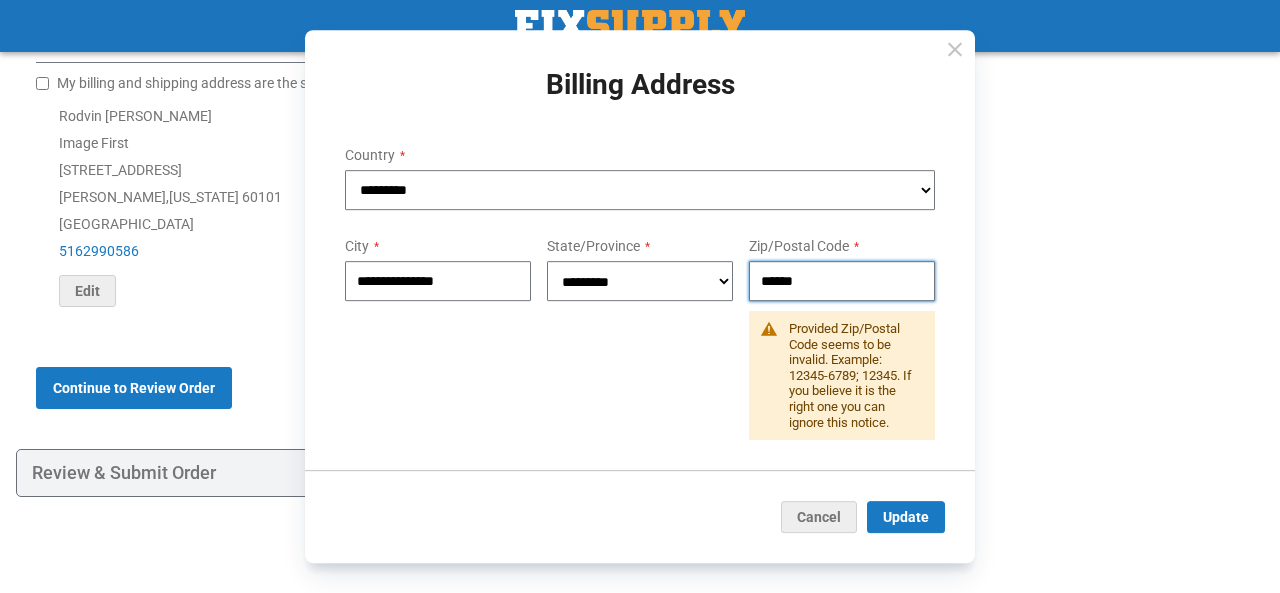 click on "******" at bounding box center (842, 281) 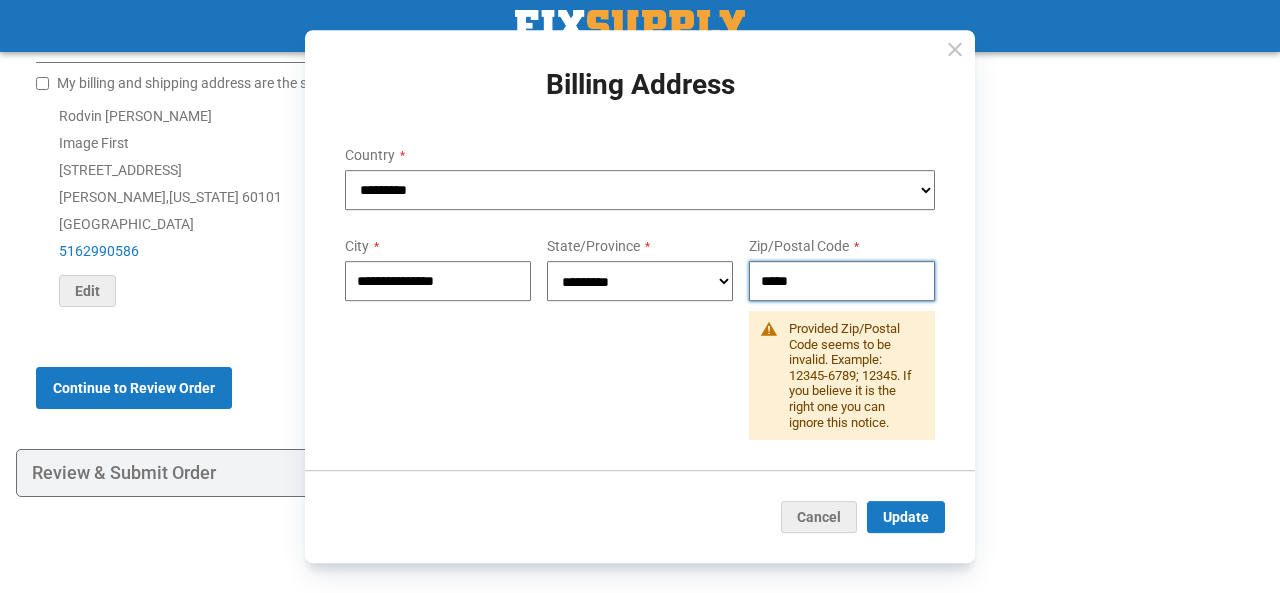 type on "*****" 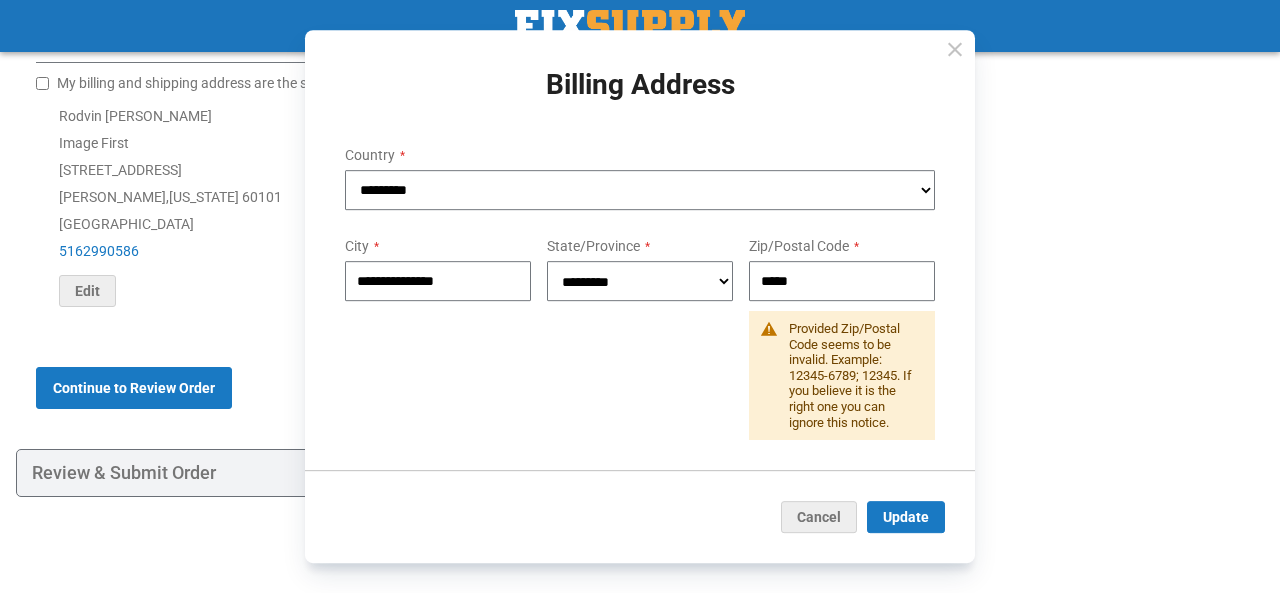 click on "Shipping
Payment
Review & Submit Order
Address verification failed. Please check your billing address.
Complete order estimated to ship Wed. Jul 09 based on all items in your cart.
Your cart contains item(s) that are out of stock. We intend to ship complete once all items are available. Please contact us if product is needed sooner.
Shipping and Delivery" at bounding box center [640, -118] 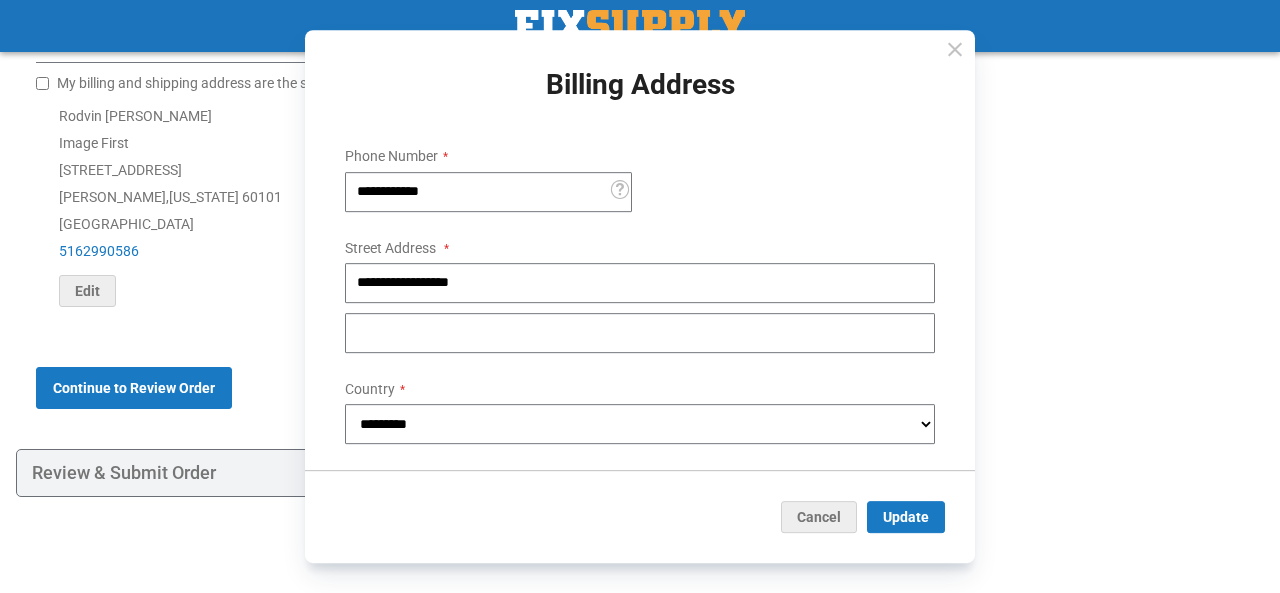 scroll, scrollTop: 288, scrollLeft: 0, axis: vertical 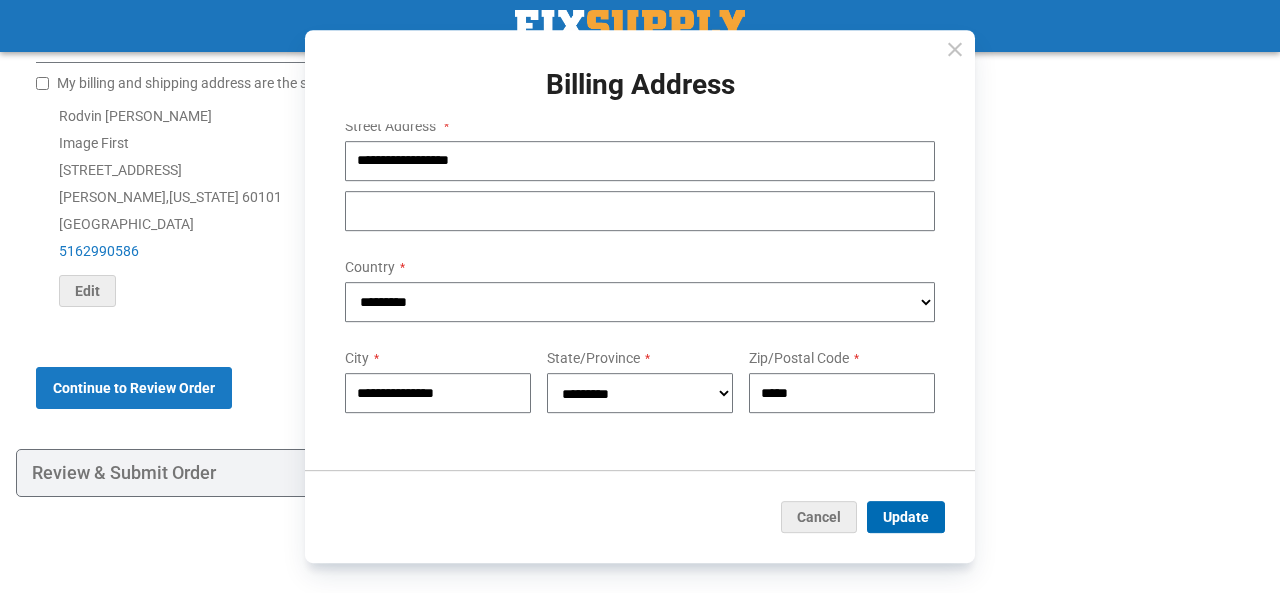 click on "Update" at bounding box center (906, 517) 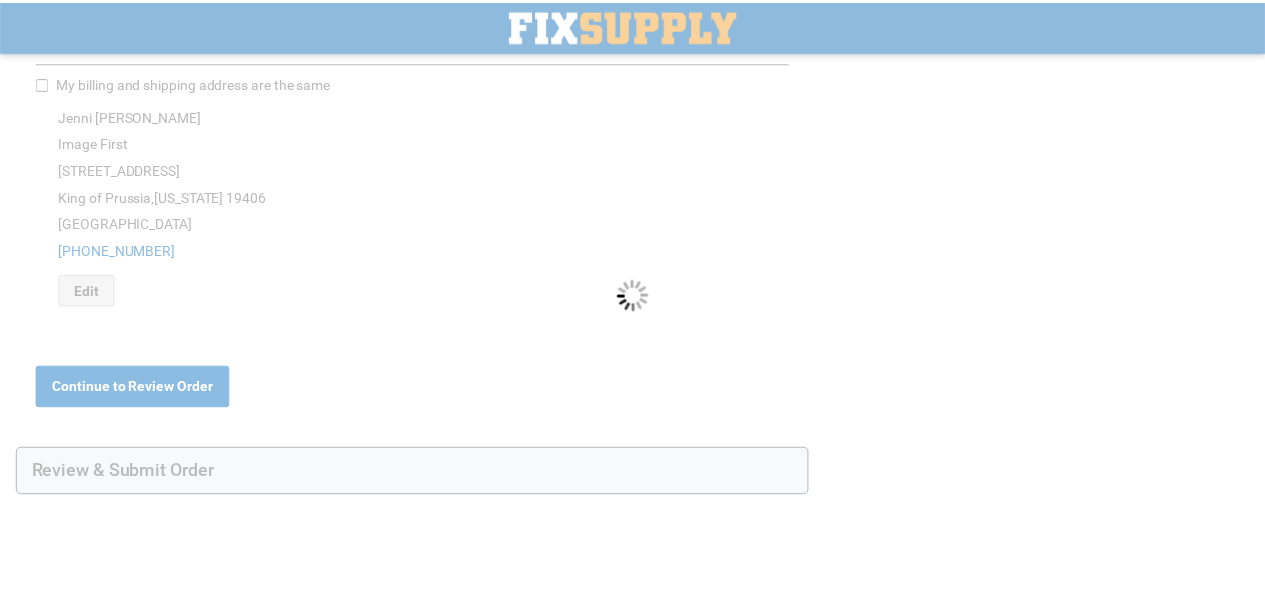 scroll, scrollTop: 0, scrollLeft: 0, axis: both 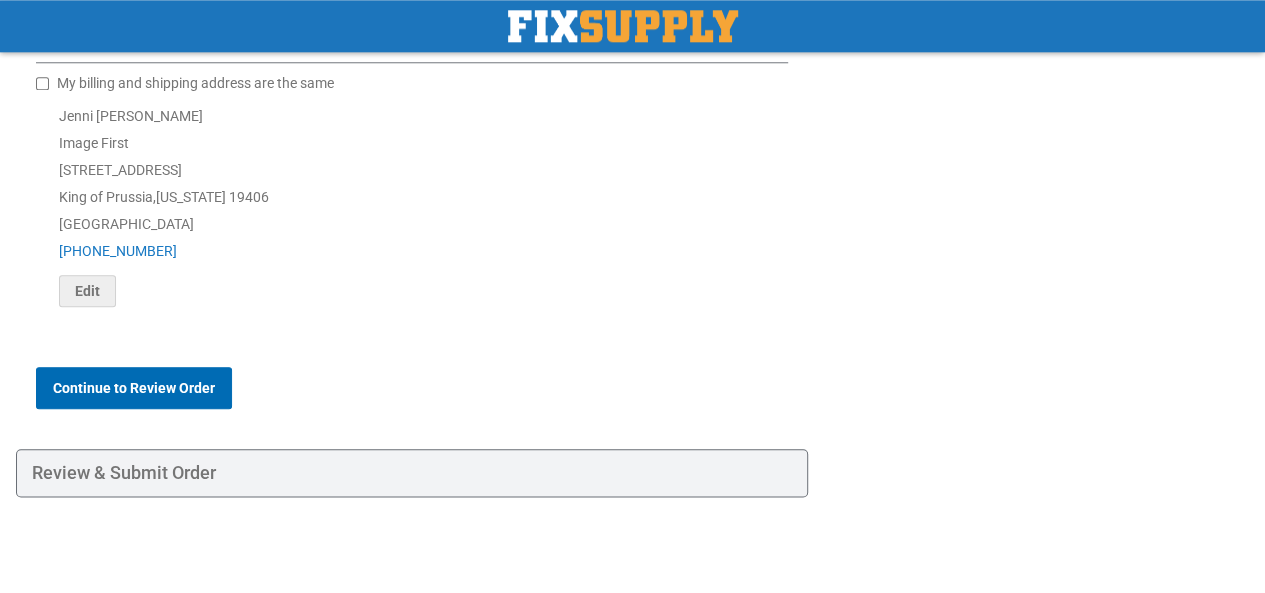 click on "Continue to Review Order" at bounding box center [134, 388] 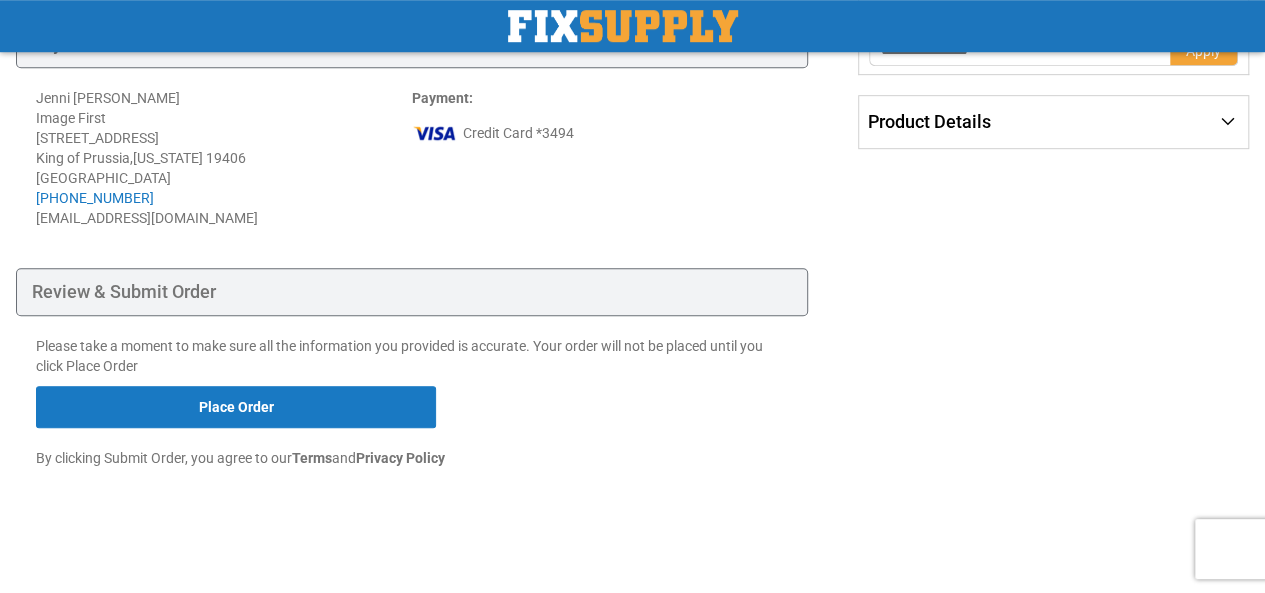 scroll, scrollTop: 508, scrollLeft: 0, axis: vertical 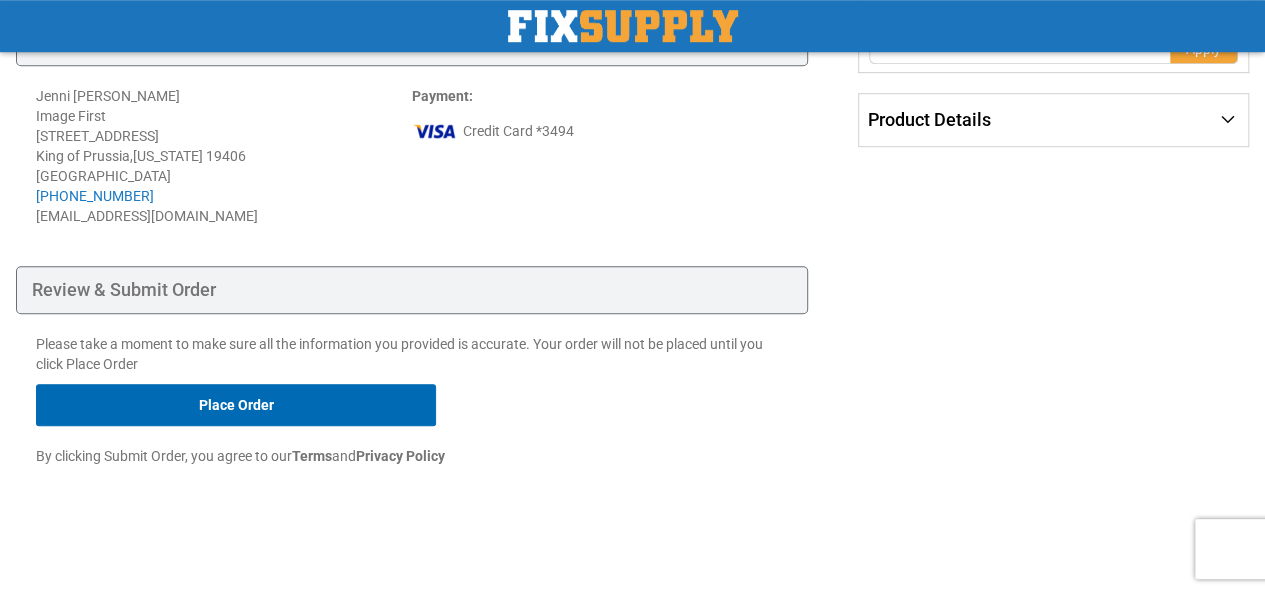 click on "Place Order" at bounding box center [236, 405] 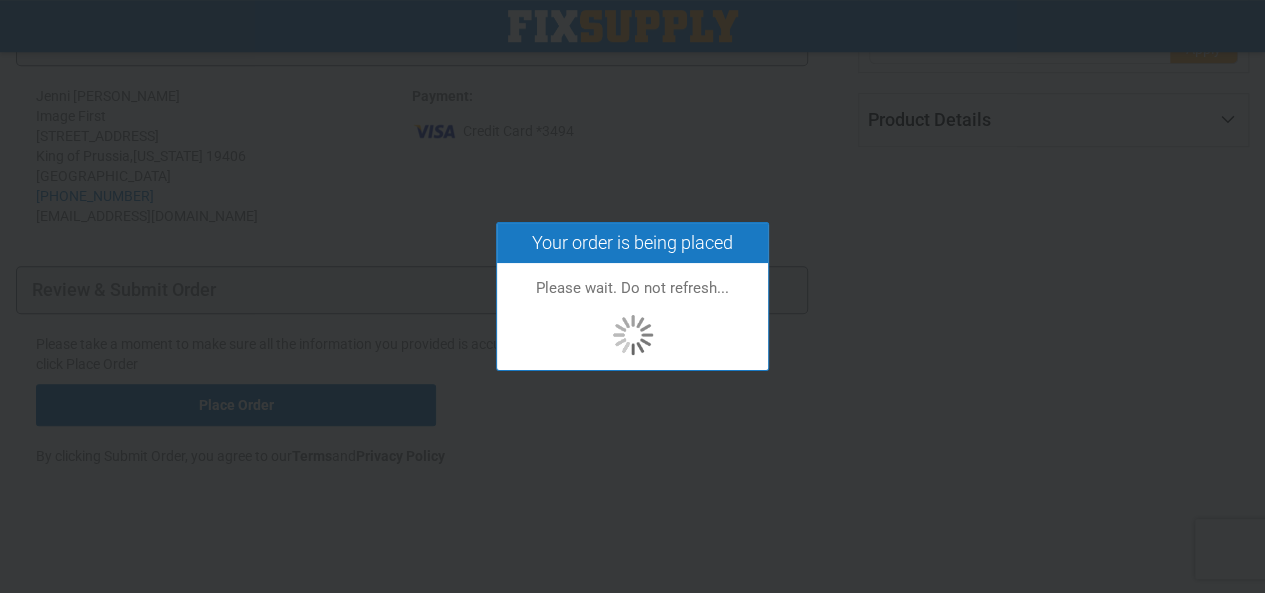 scroll, scrollTop: 468, scrollLeft: 0, axis: vertical 